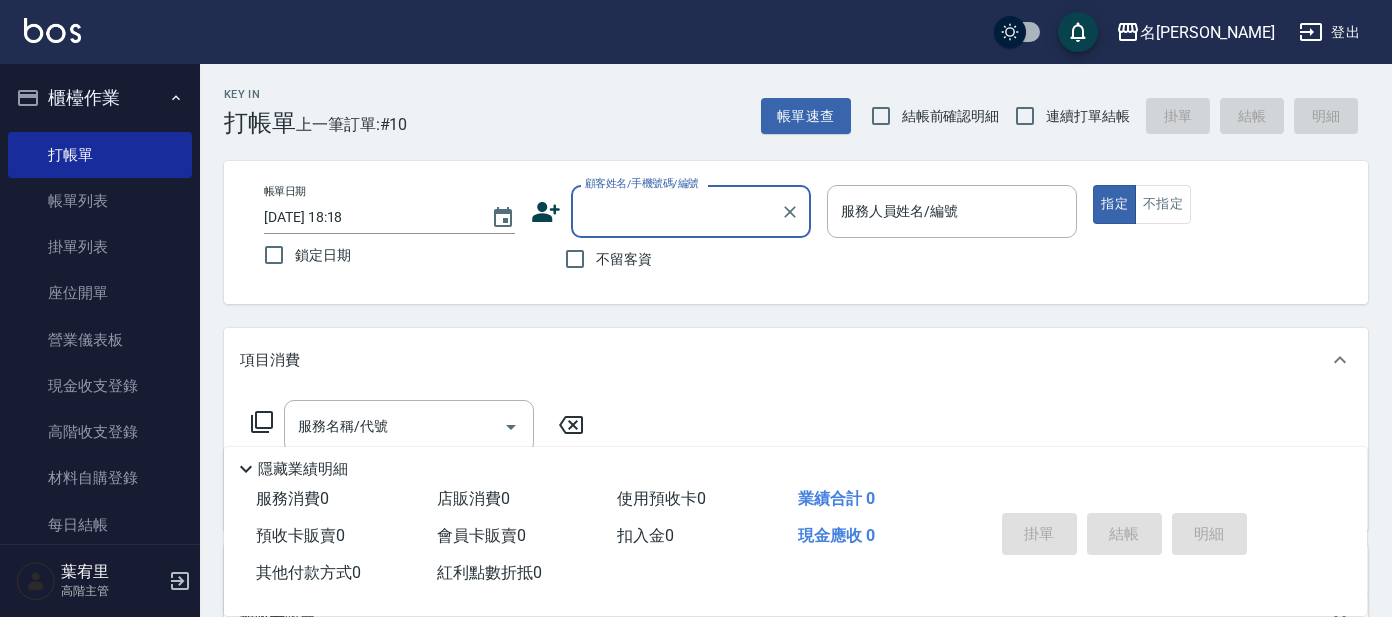 scroll, scrollTop: 0, scrollLeft: 0, axis: both 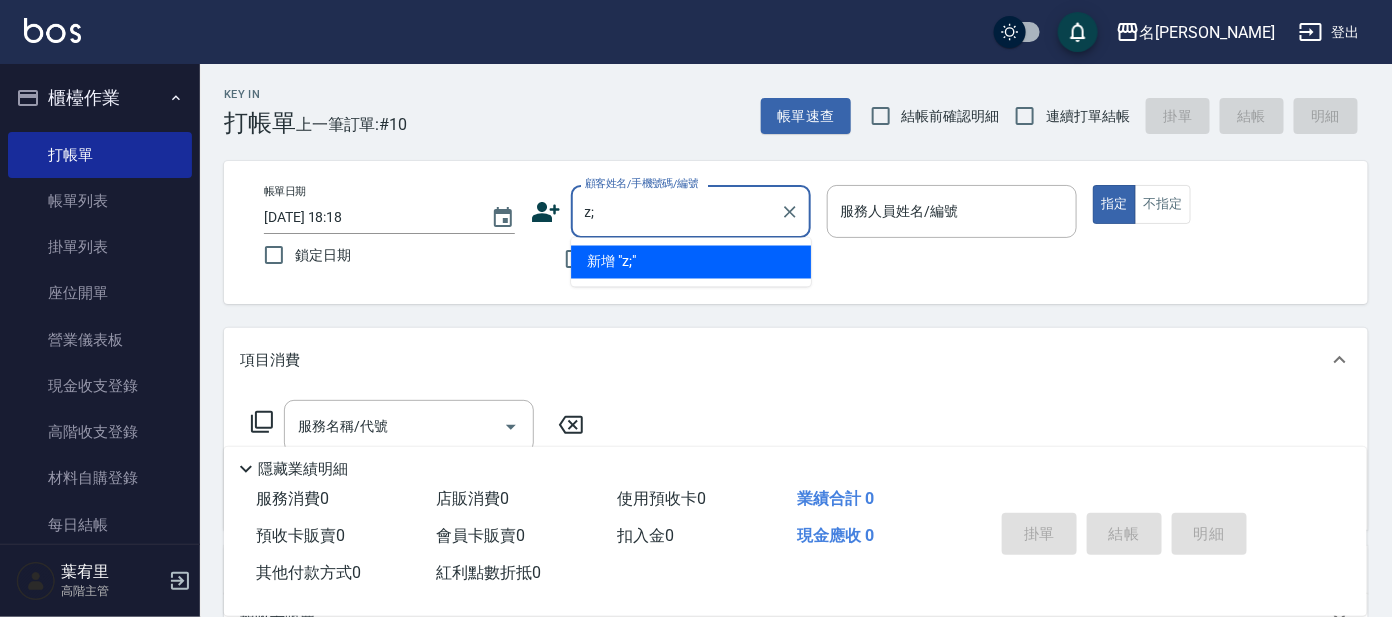 type on "z" 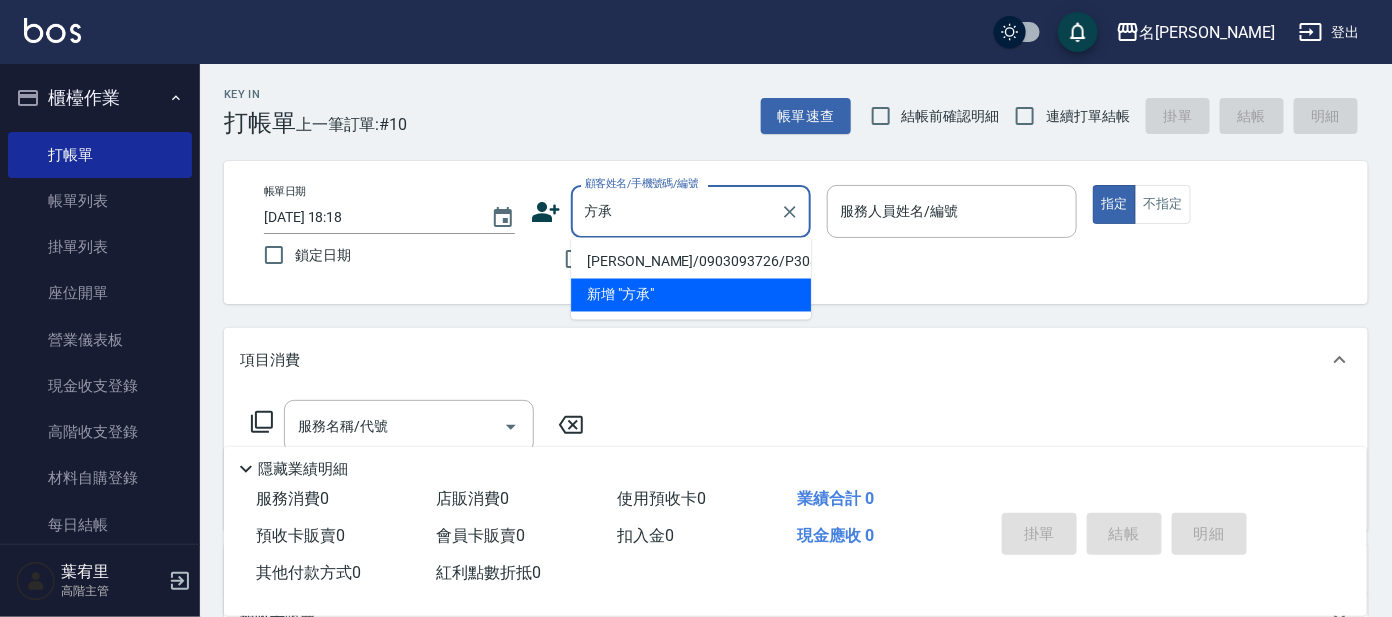 type on "方" 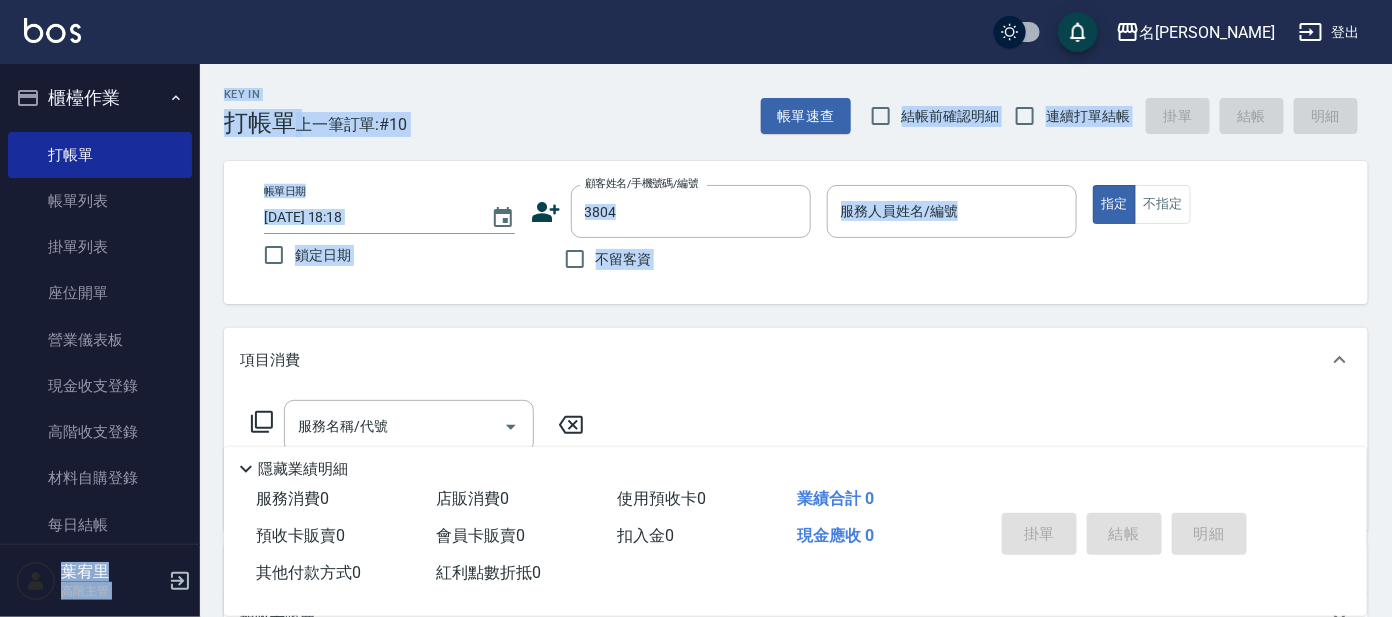 drag, startPoint x: 0, startPoint y: 315, endPoint x: 393, endPoint y: 355, distance: 395.03036 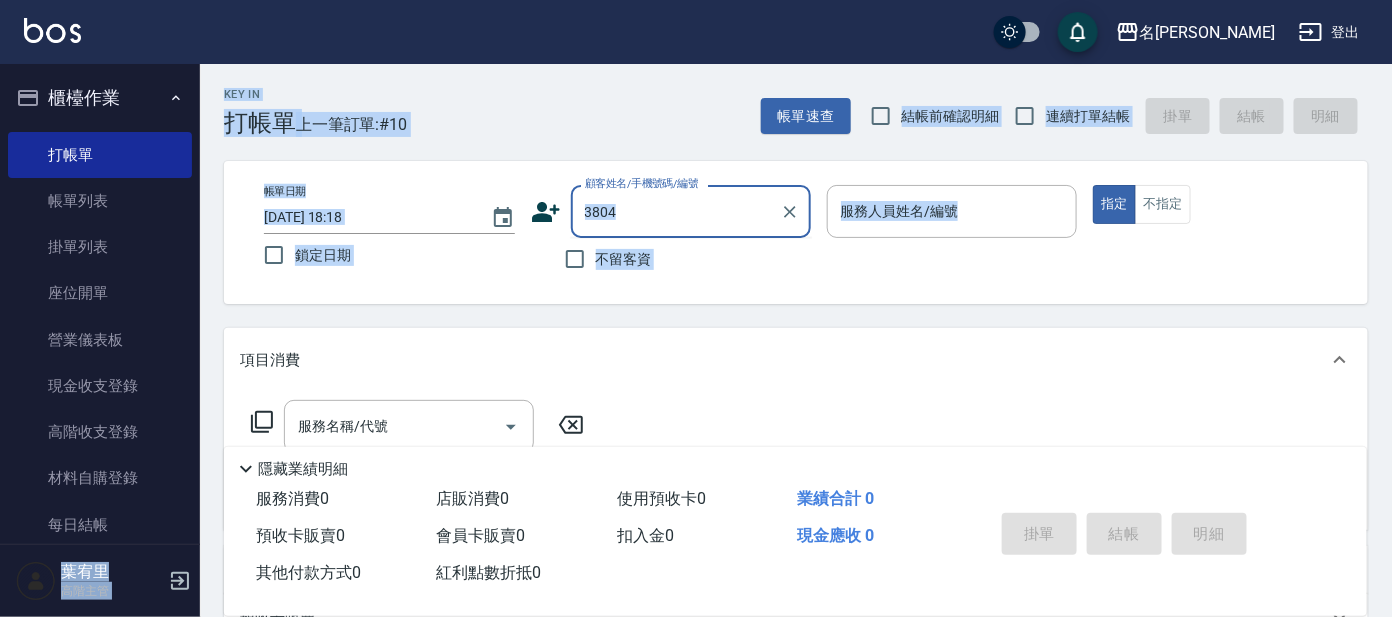 drag, startPoint x: 393, startPoint y: 355, endPoint x: 666, endPoint y: 211, distance: 308.6503 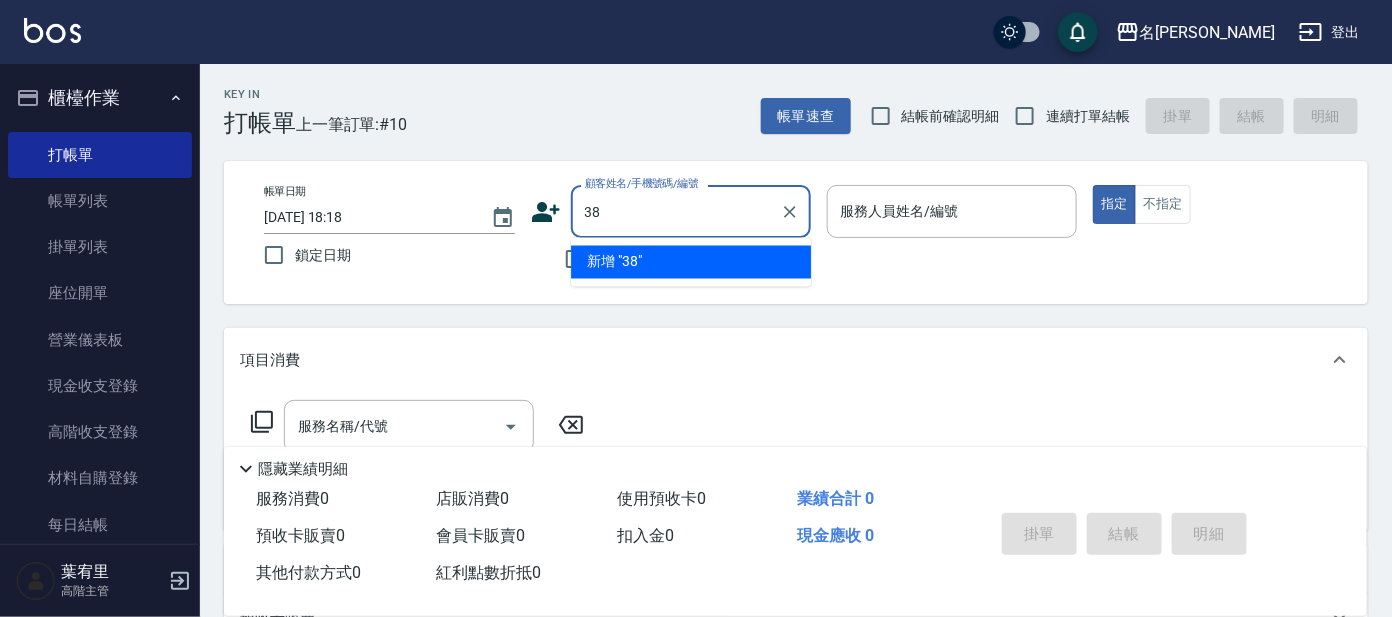 type on "3" 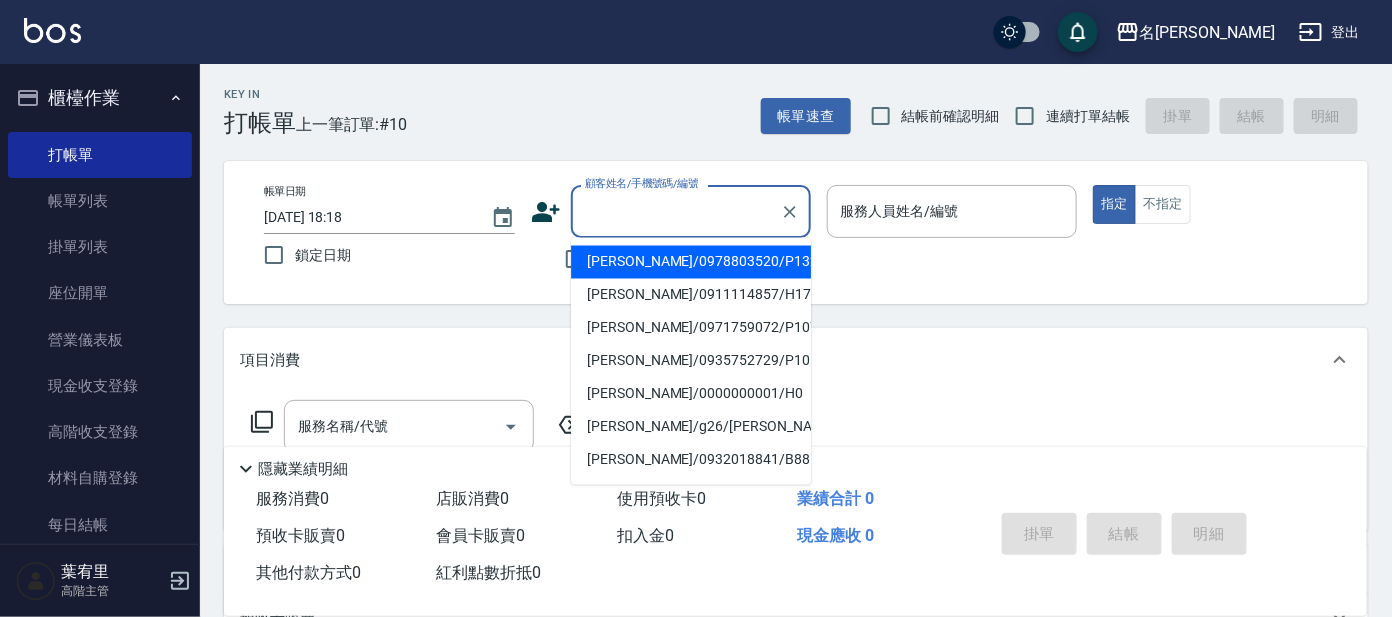 type on "ㄣ" 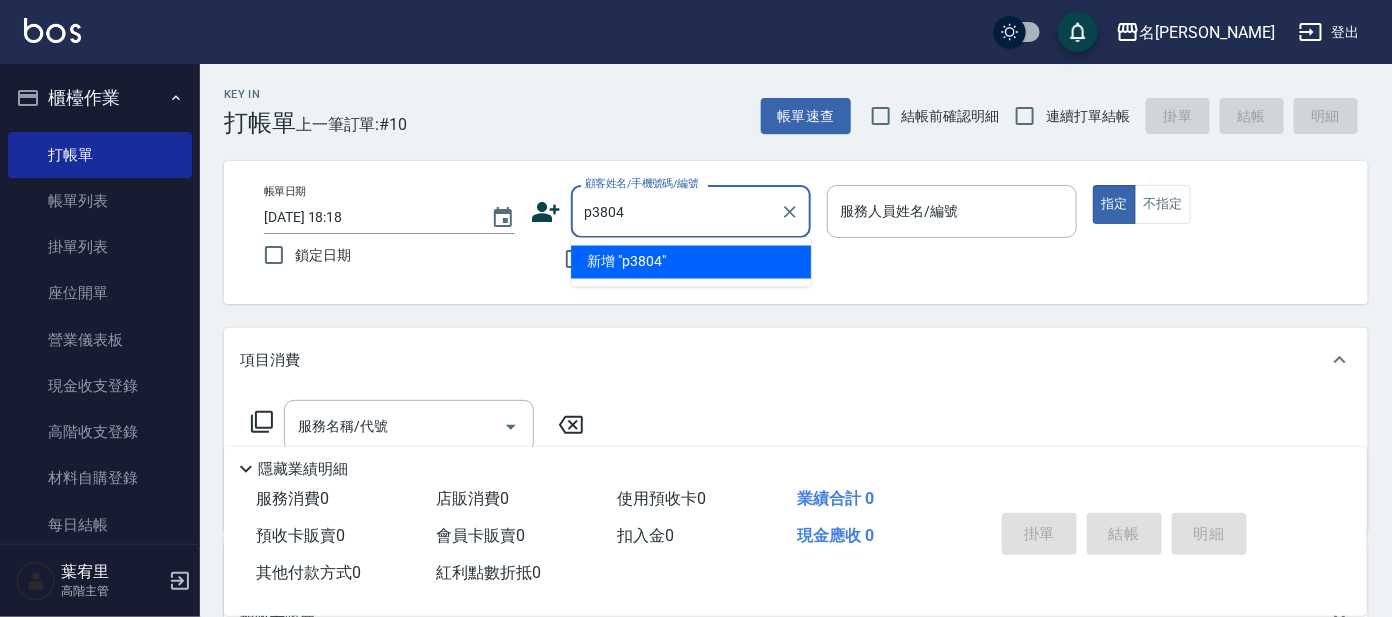 type on "p3804" 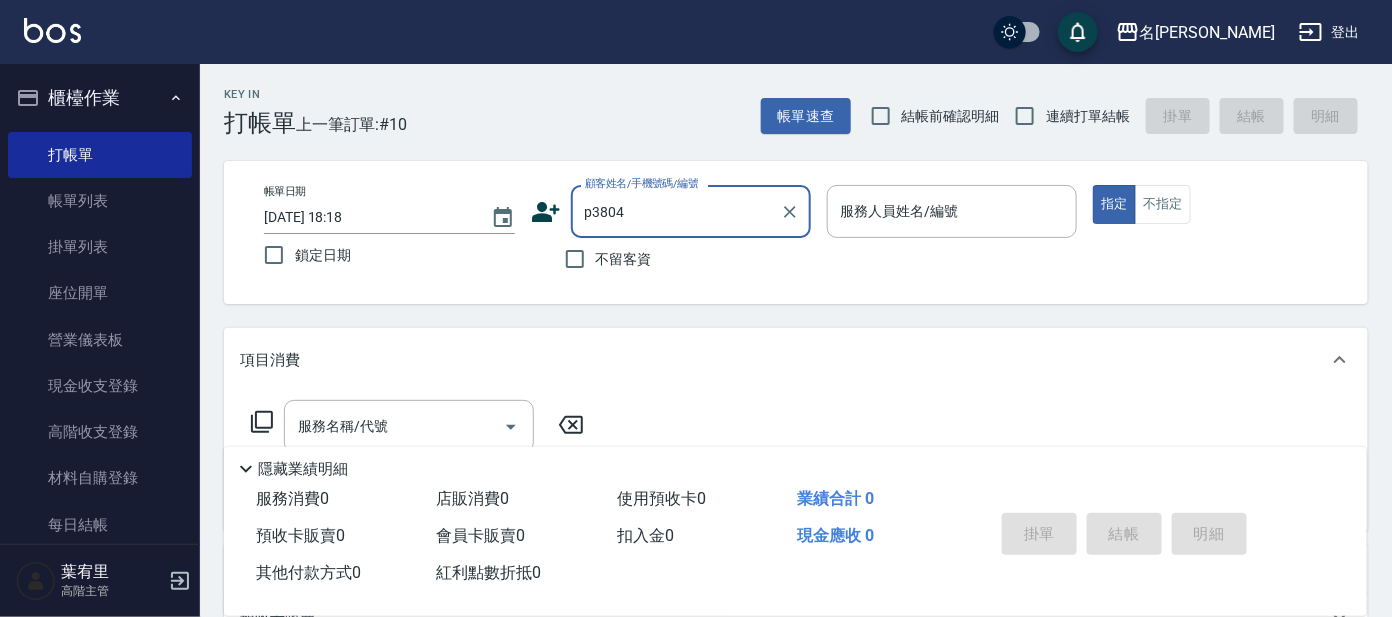 click on "p3804" at bounding box center (676, 211) 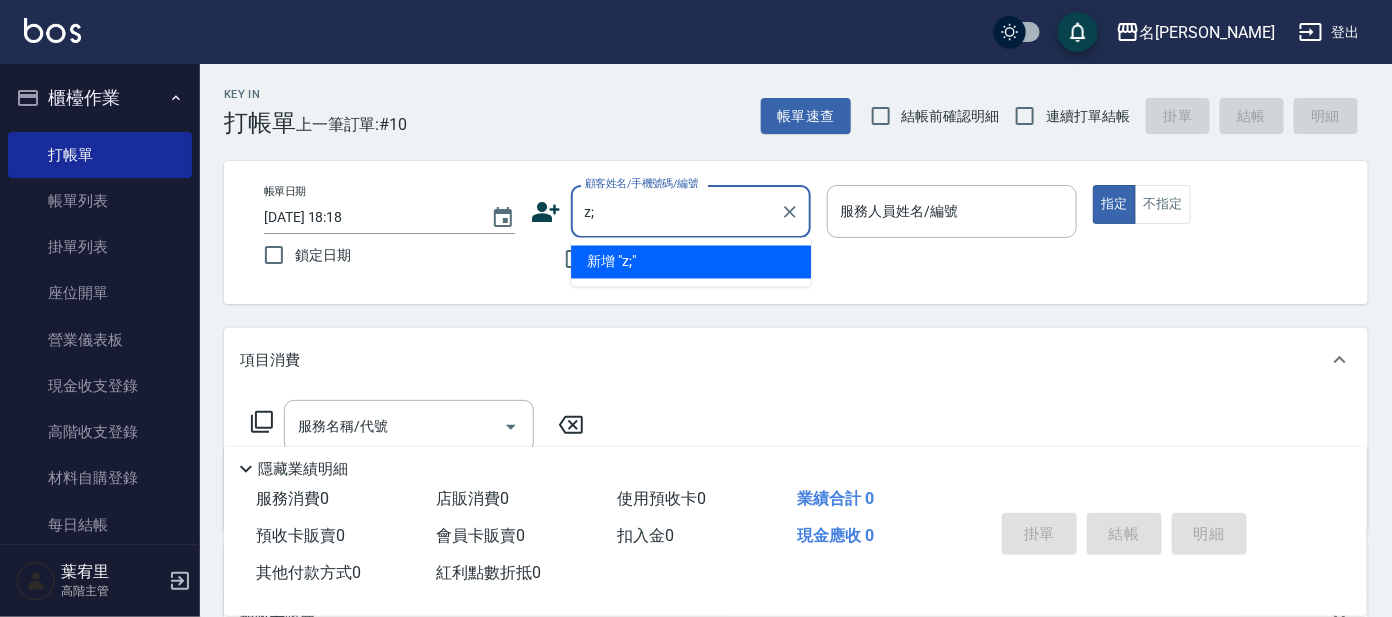 type on "z" 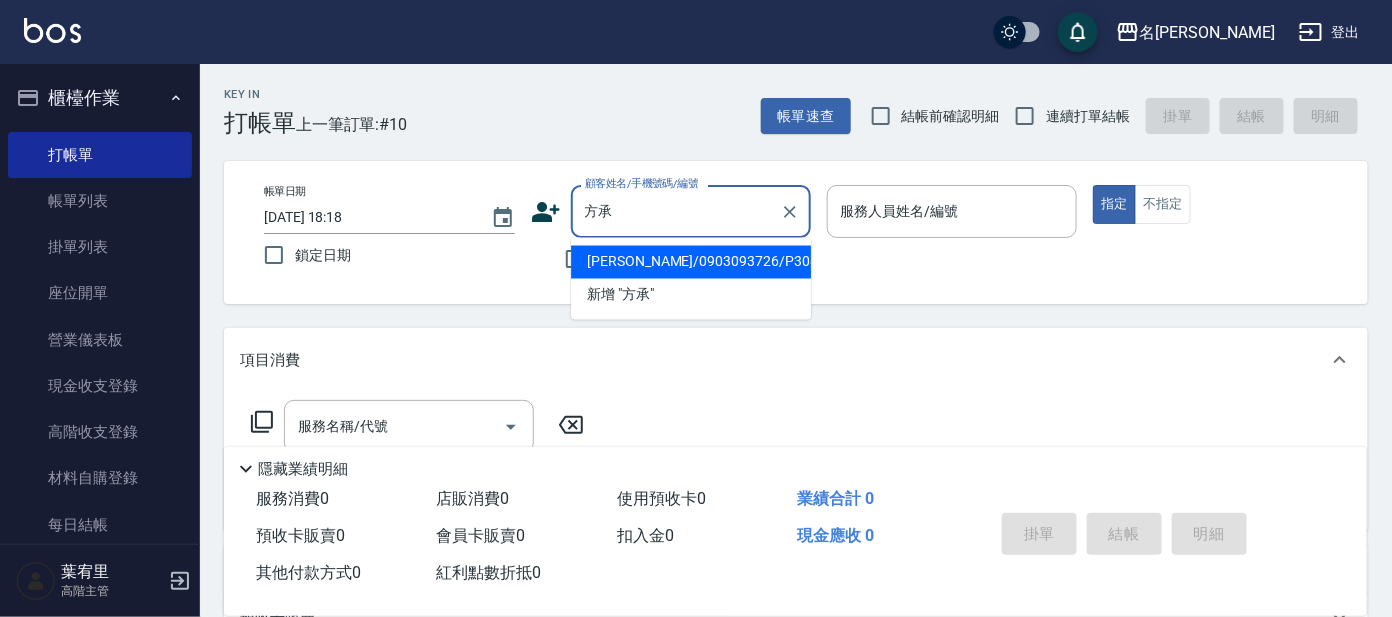 click on "[PERSON_NAME]/0903093726/P3084" at bounding box center [691, 262] 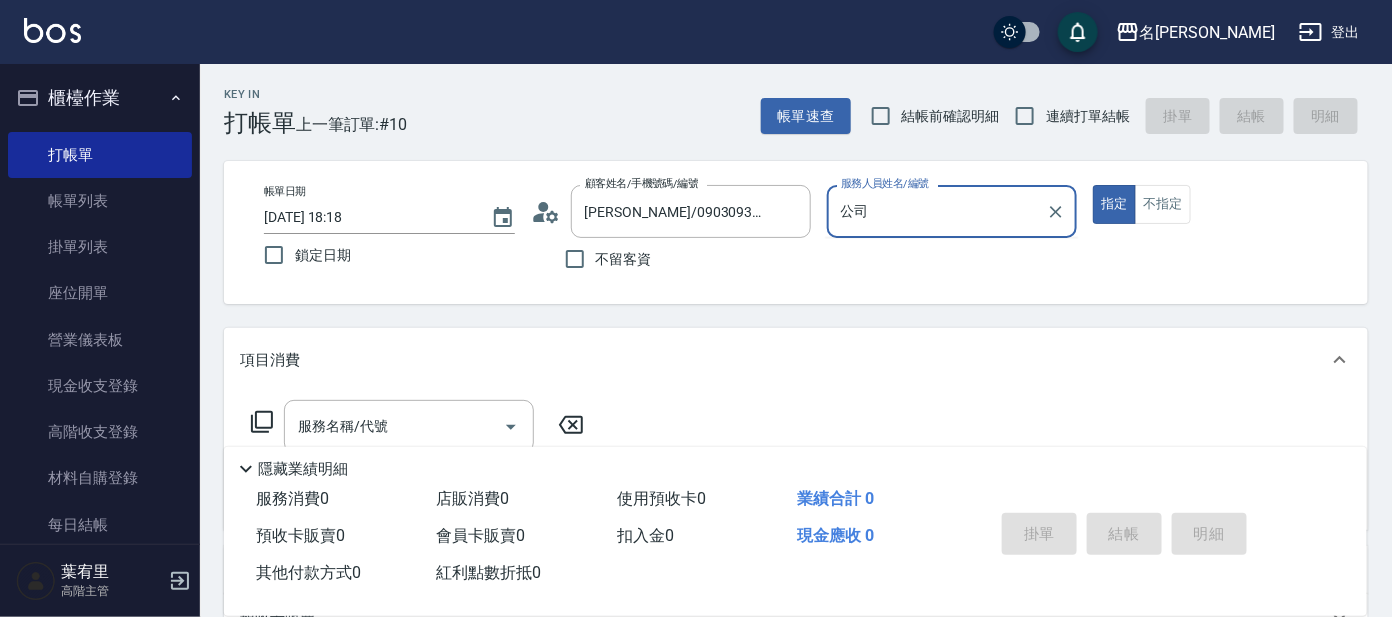 type on "公" 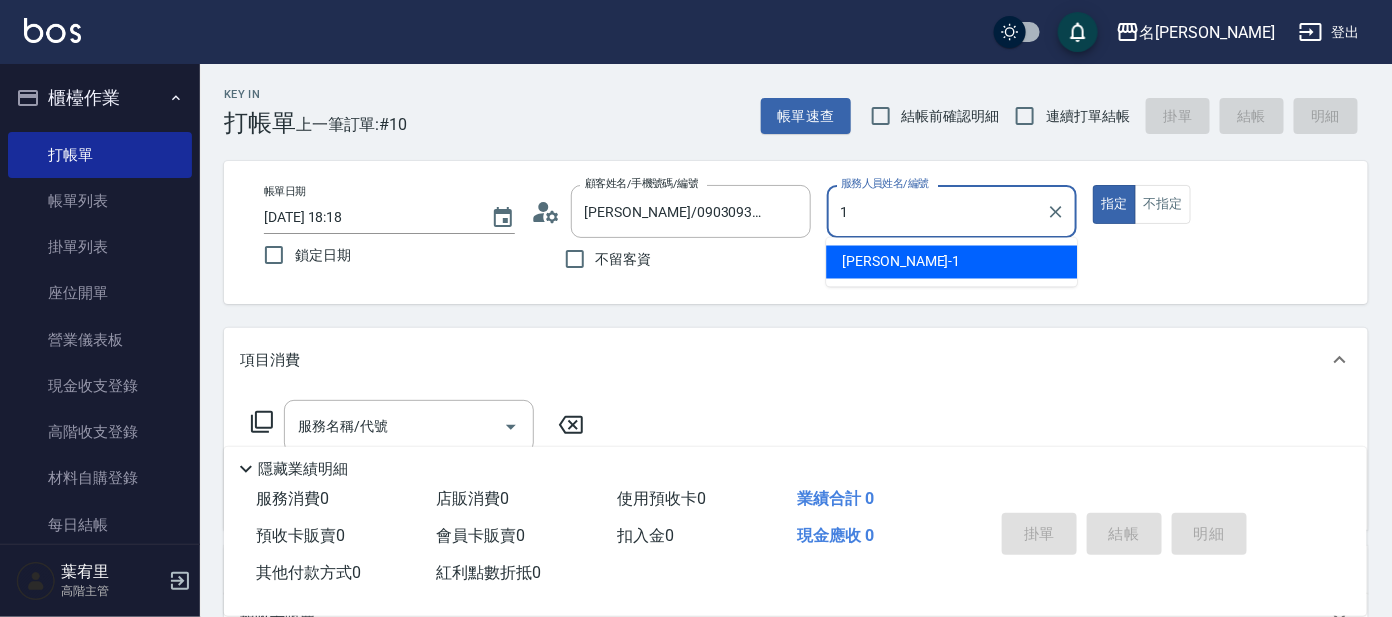 type on "宥里-1" 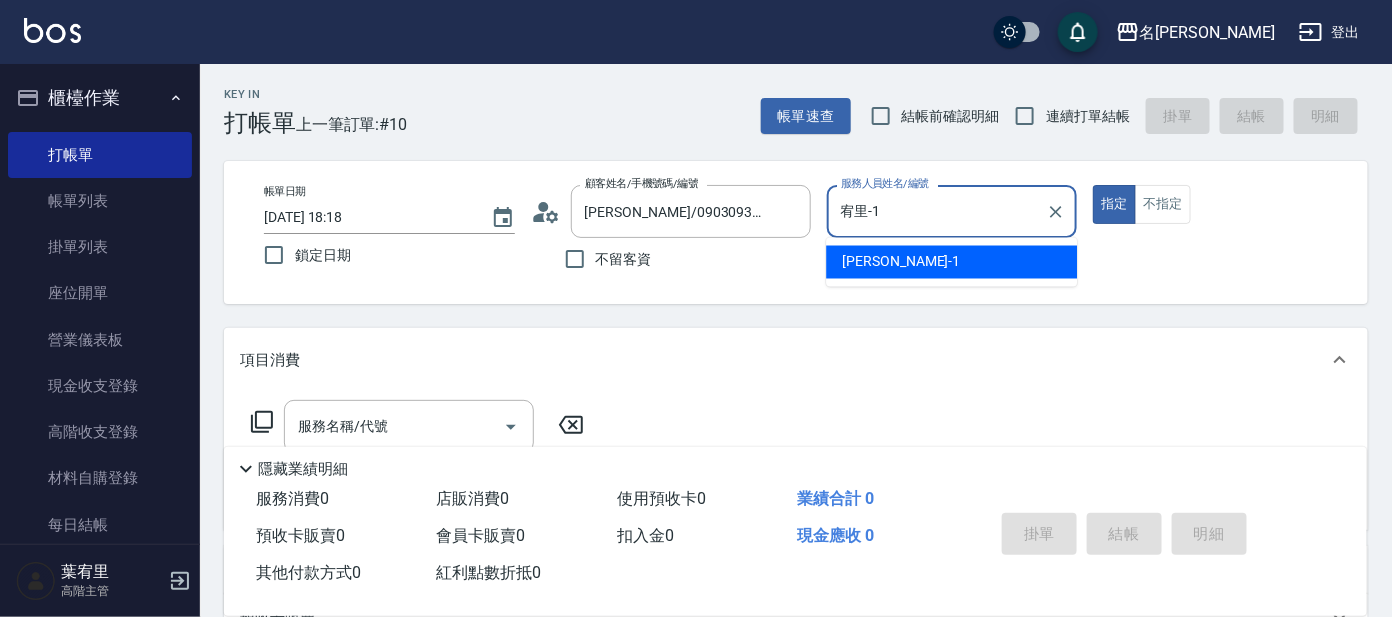 type on "true" 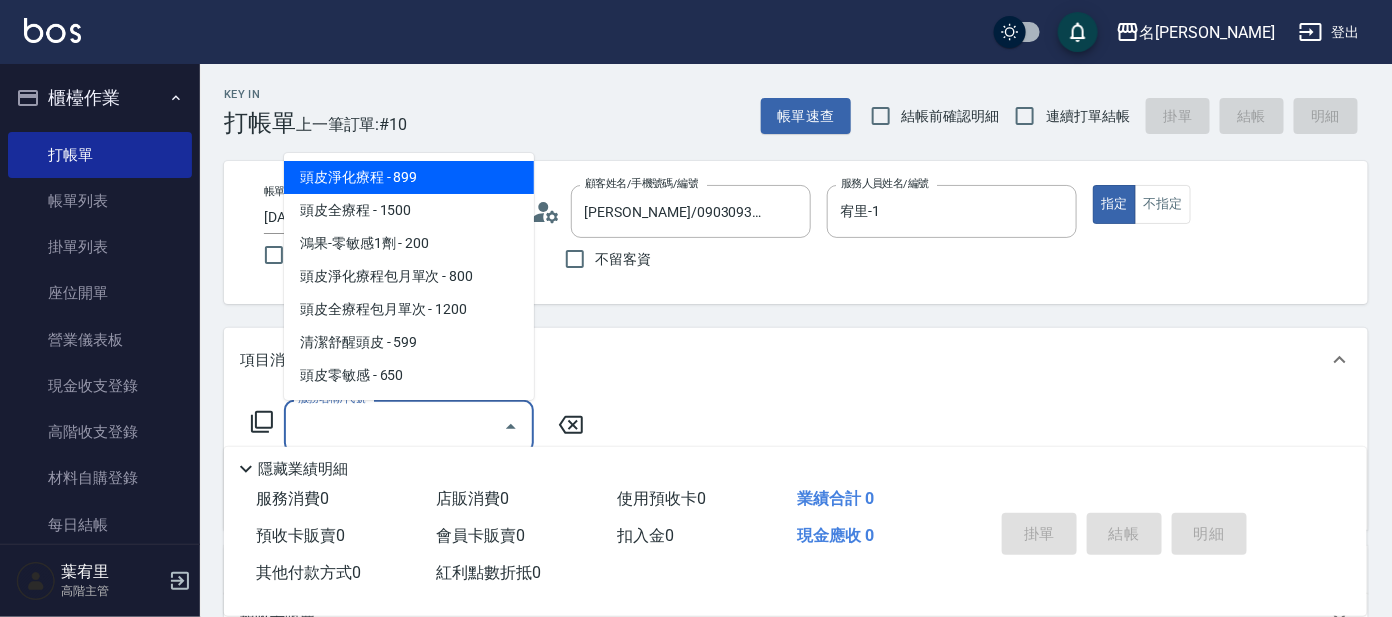 click on "服務名稱/代號" at bounding box center [394, 426] 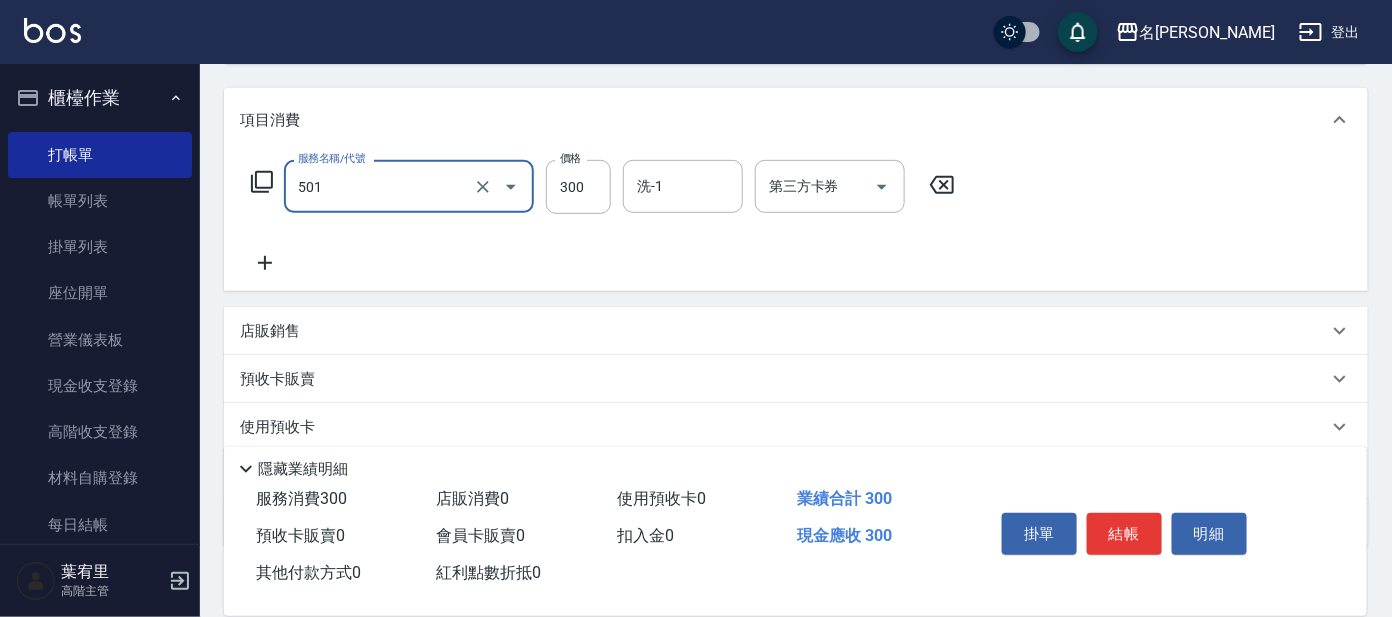 scroll, scrollTop: 249, scrollLeft: 0, axis: vertical 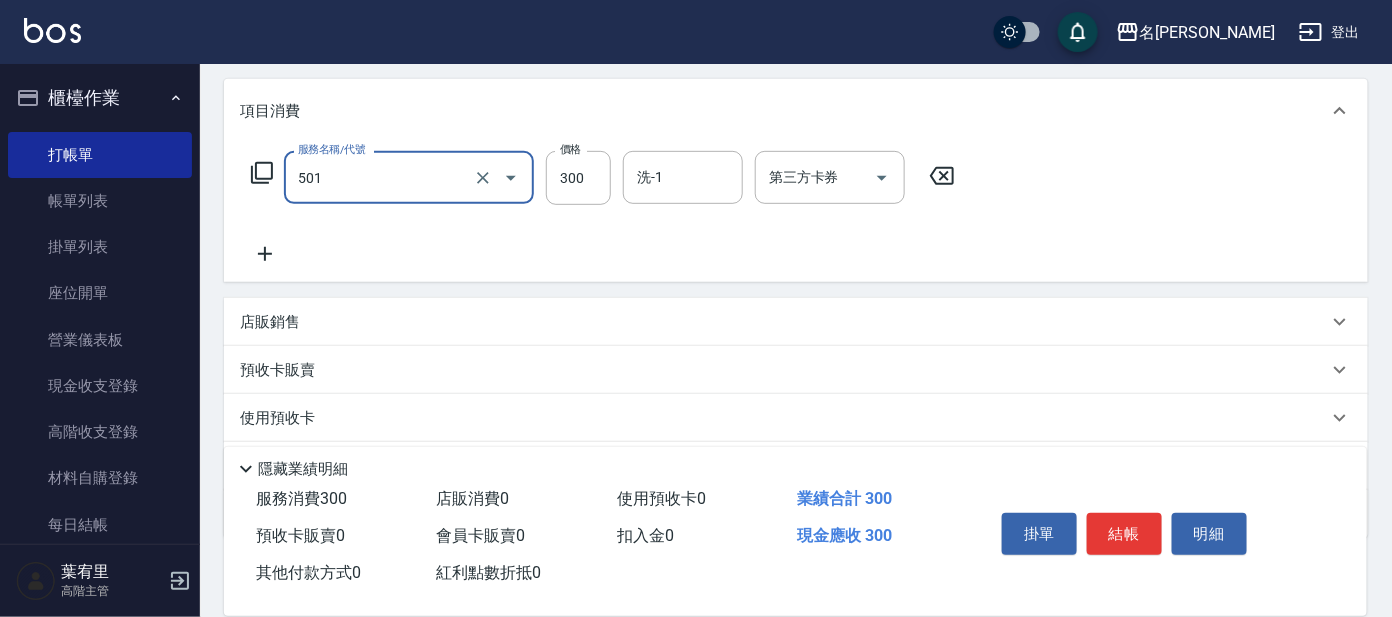 type on "洗髮(創意)(501)" 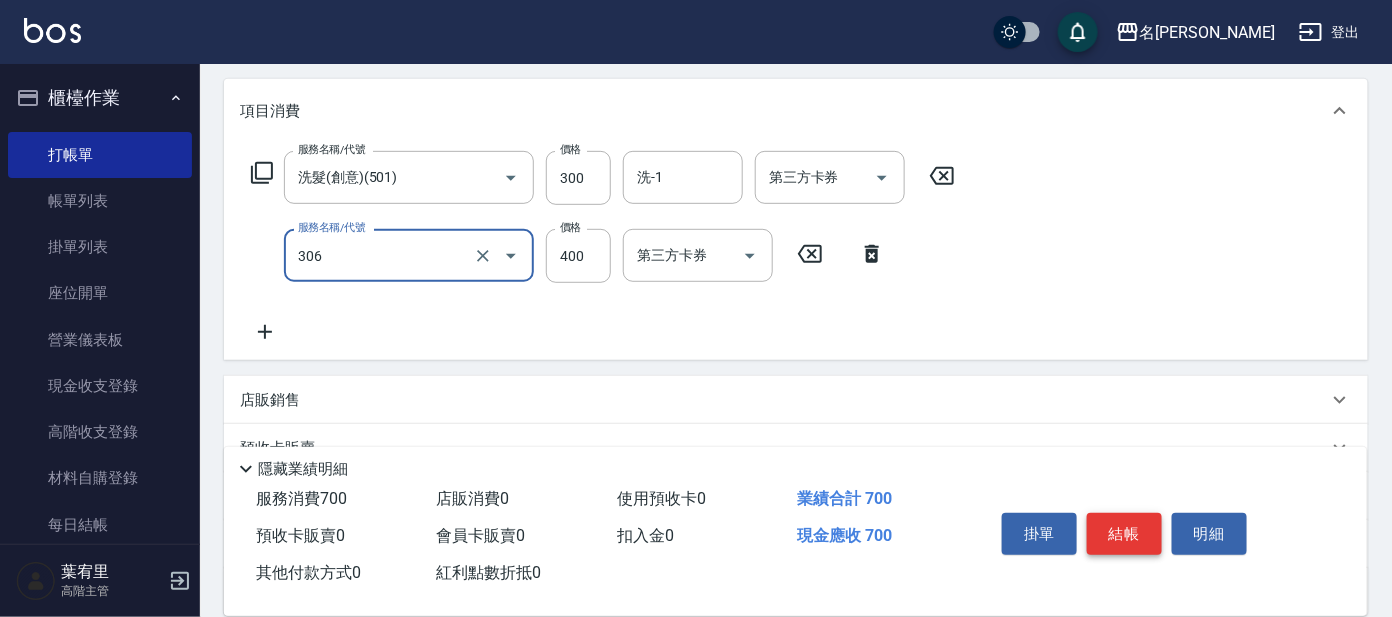 type on "高中(306)" 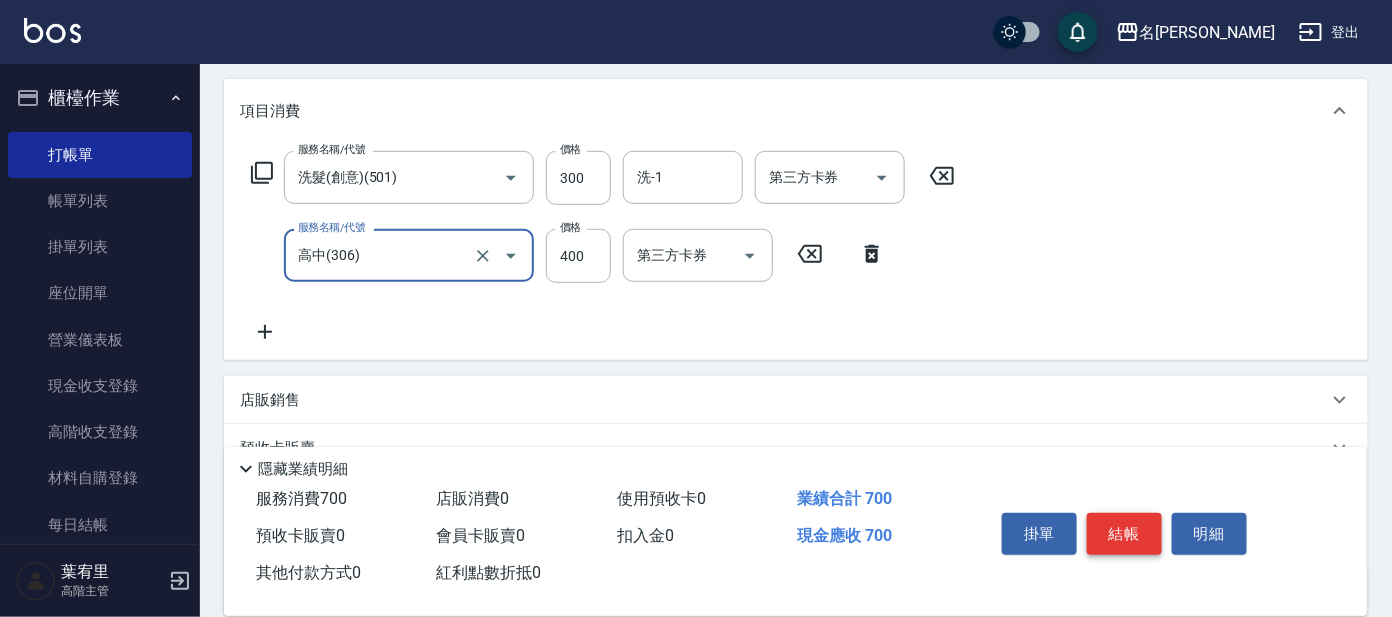 click on "結帳" at bounding box center (1124, 534) 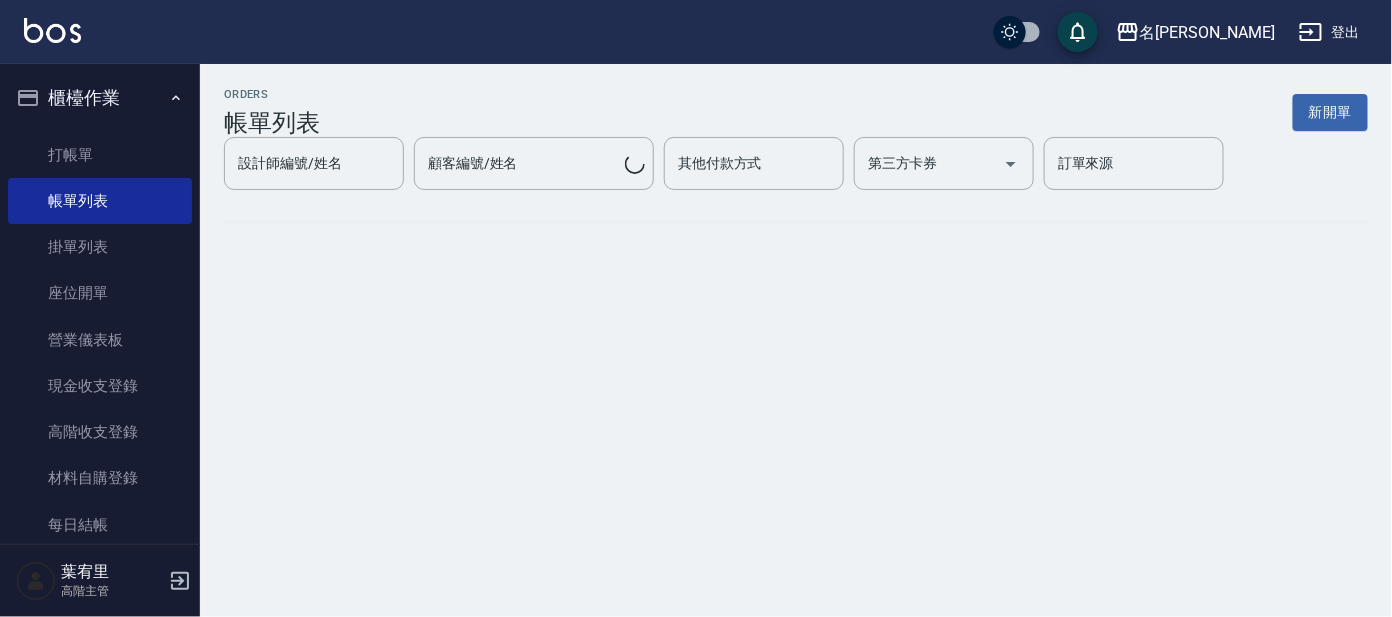 scroll, scrollTop: 0, scrollLeft: 0, axis: both 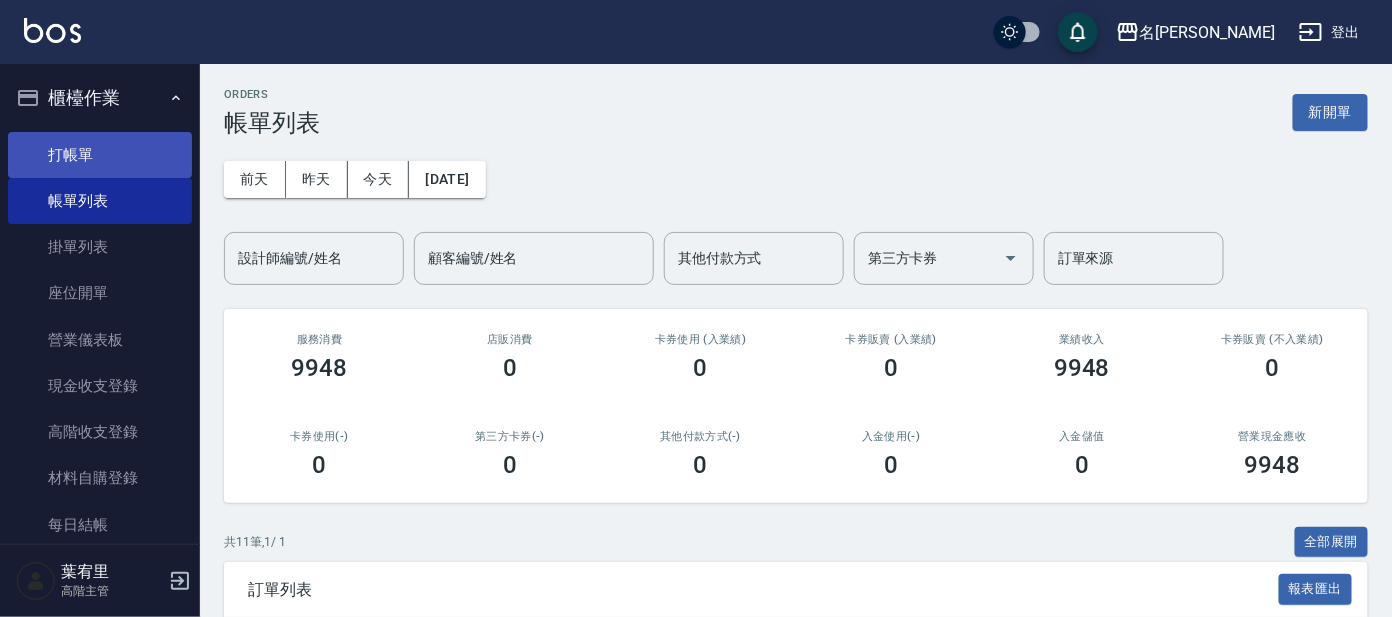 click on "打帳單" at bounding box center [100, 155] 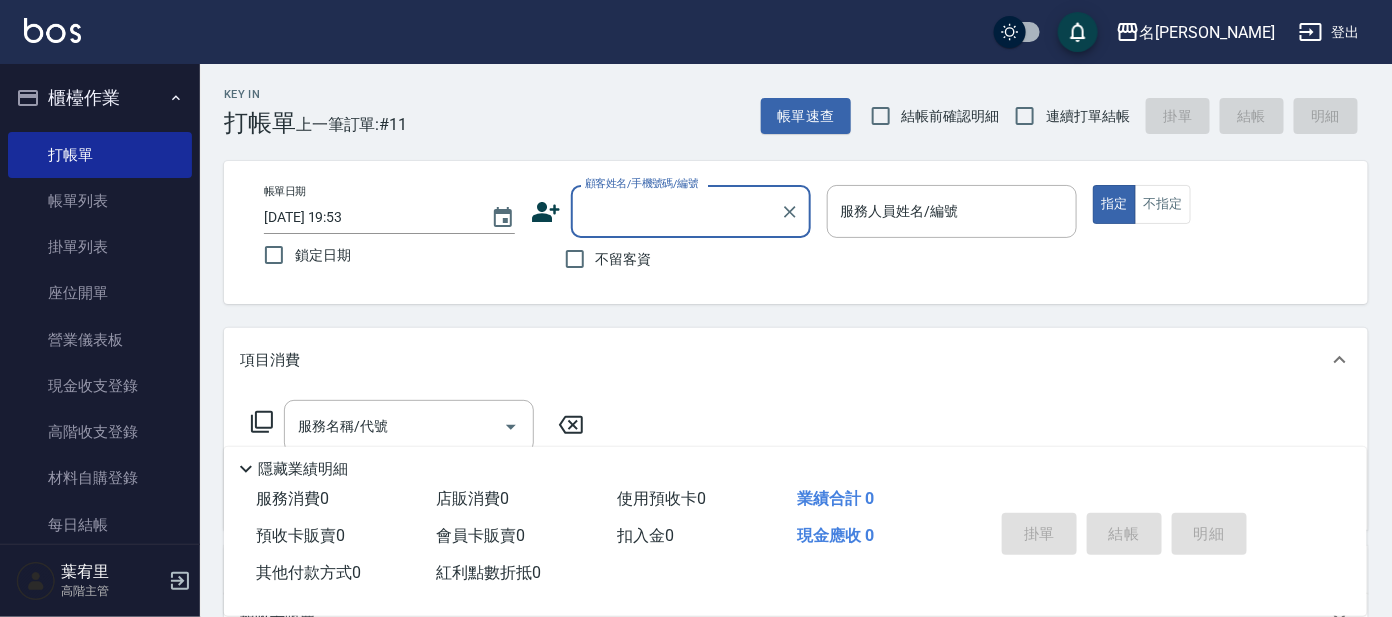 click on "顧客姓名/手機號碼/編號" at bounding box center (676, 211) 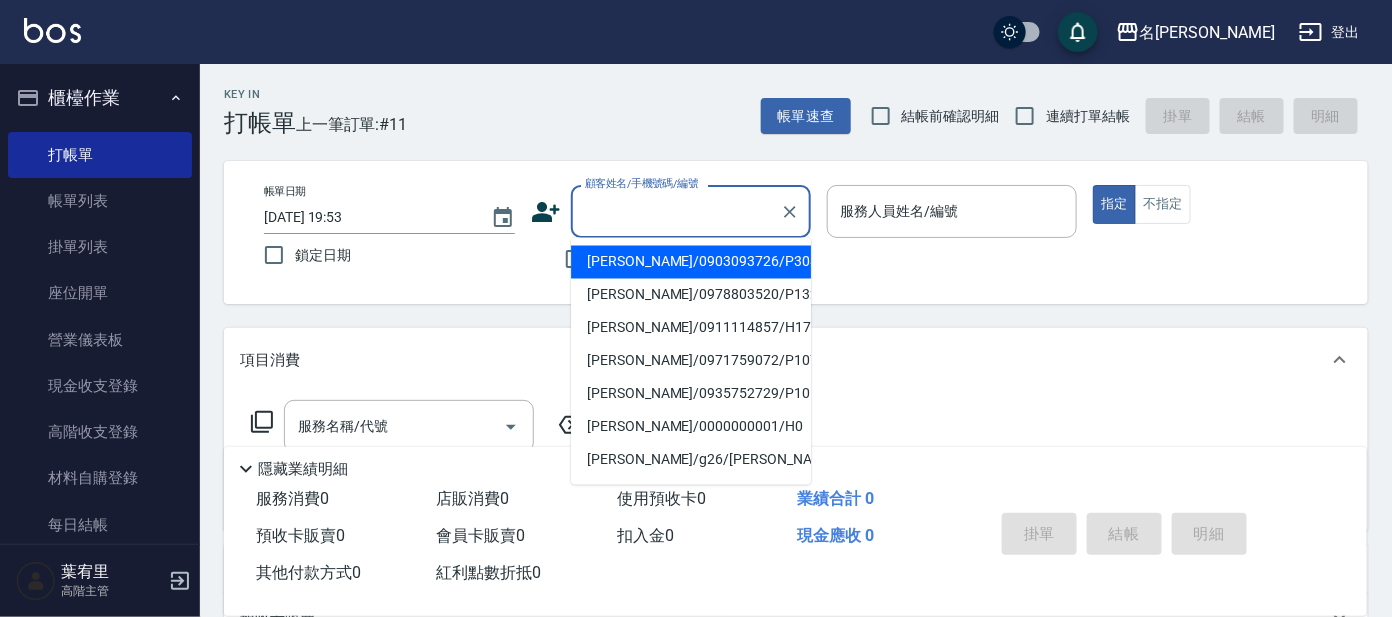 click on "[PERSON_NAME]/0903093726/P3084" at bounding box center (691, 262) 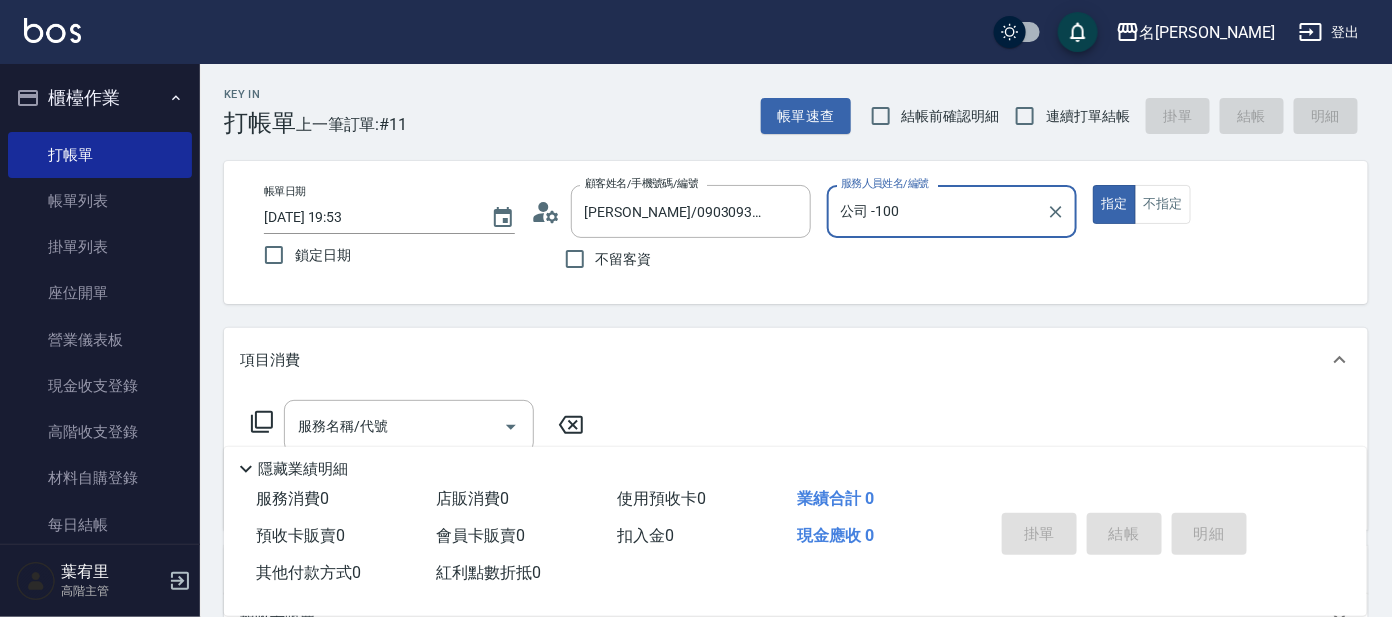 click on "公司 -100" at bounding box center [937, 211] 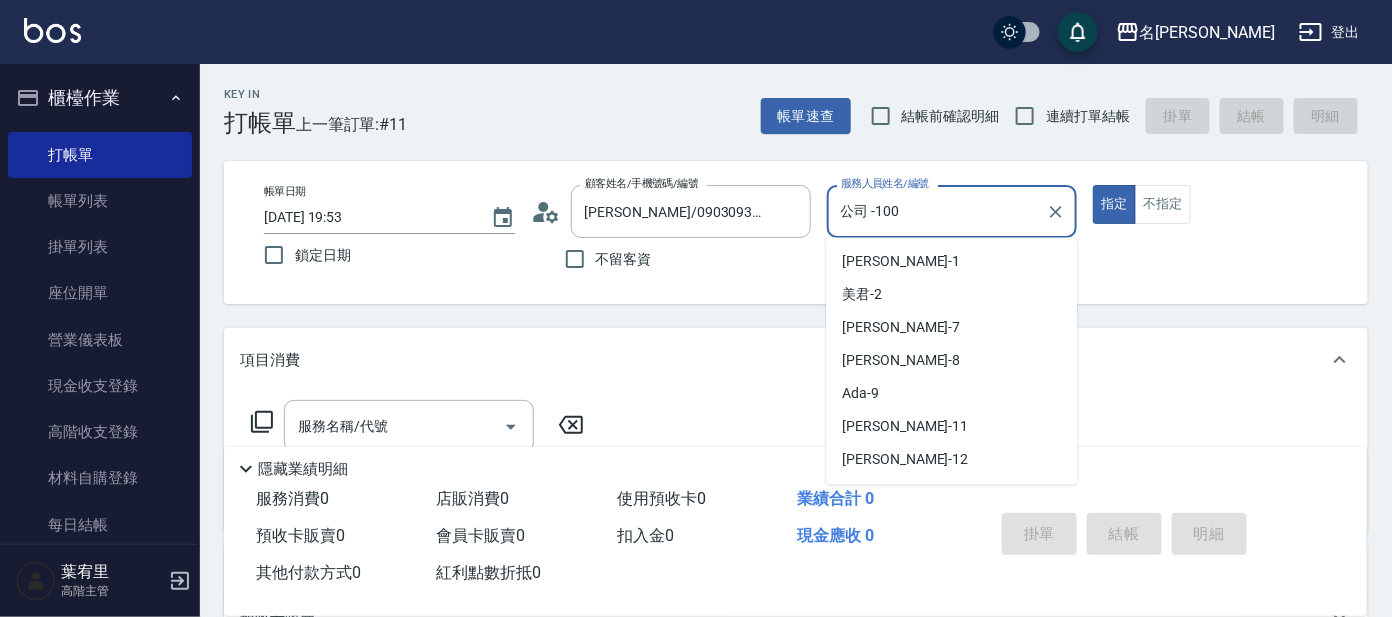scroll, scrollTop: 90, scrollLeft: 0, axis: vertical 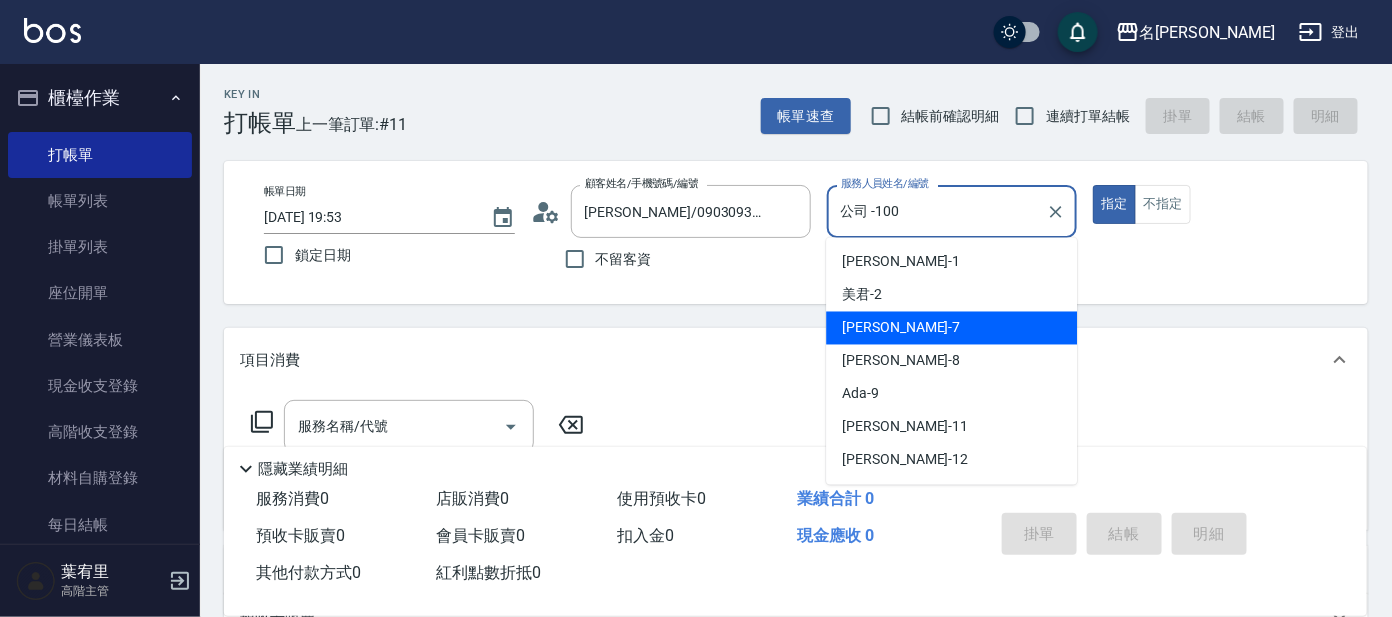 click on "[PERSON_NAME] -7" at bounding box center (901, 328) 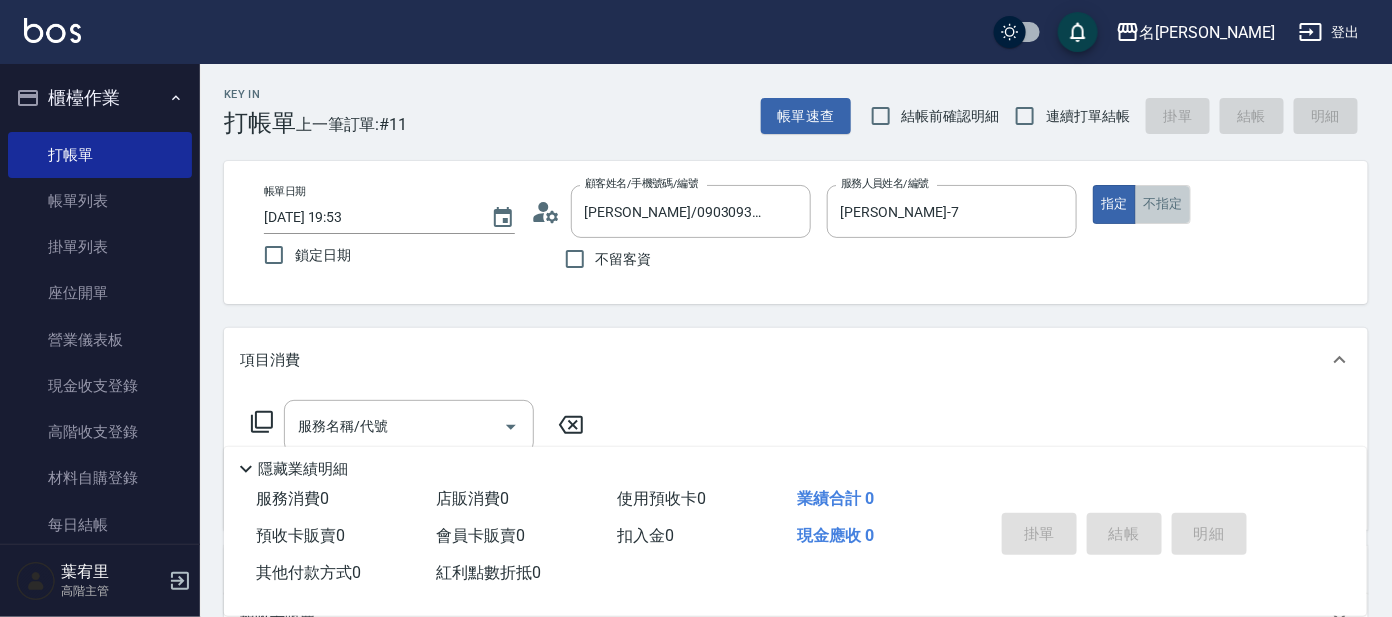 drag, startPoint x: 1165, startPoint y: 203, endPoint x: 1127, endPoint y: 211, distance: 38.832977 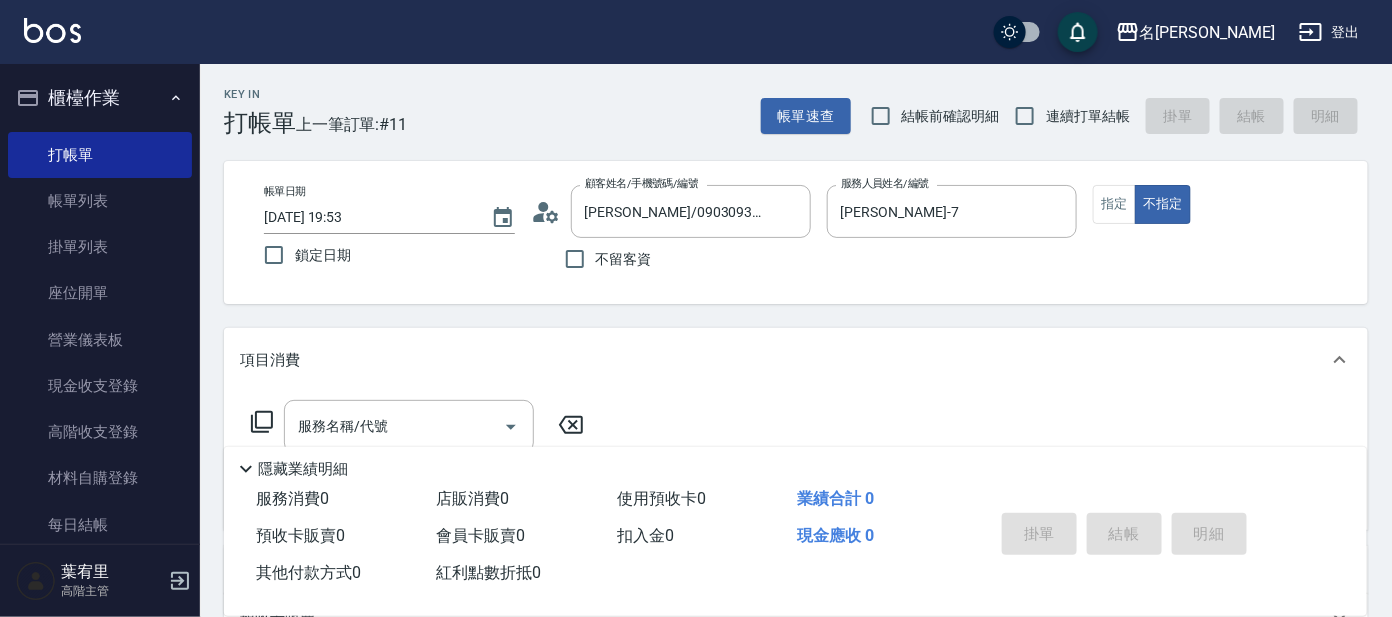 click 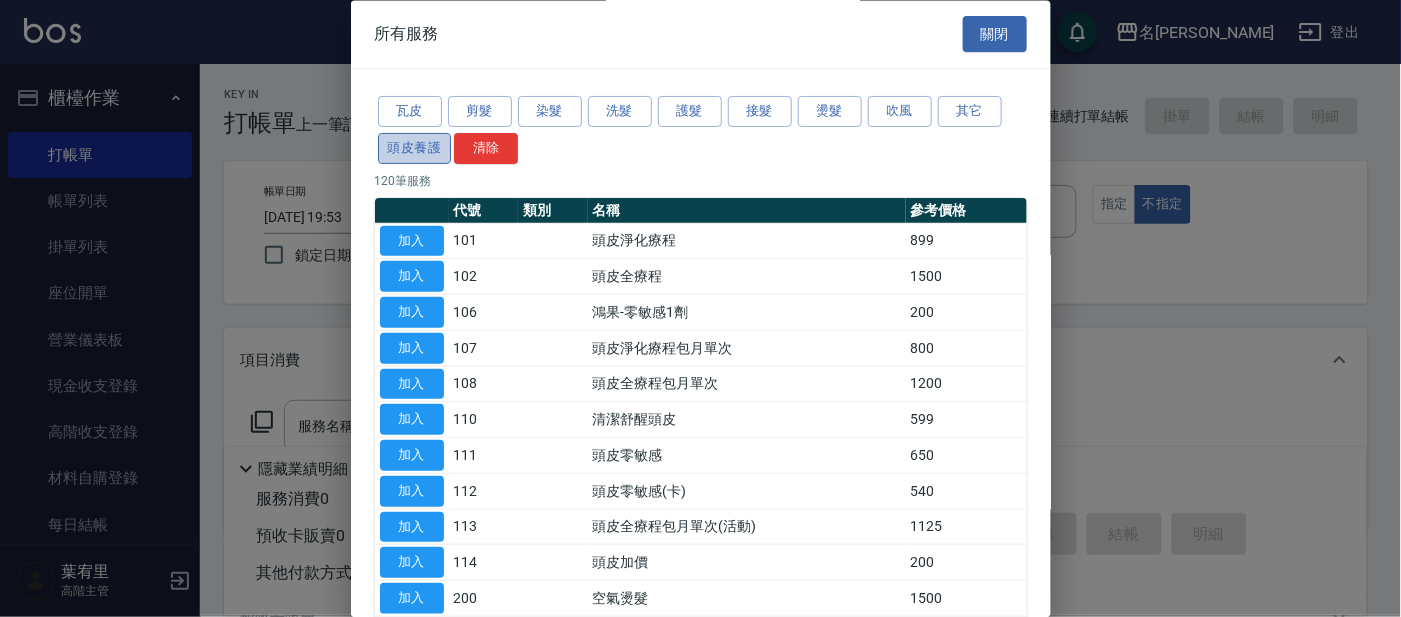 drag, startPoint x: 420, startPoint y: 144, endPoint x: 562, endPoint y: 136, distance: 142.22517 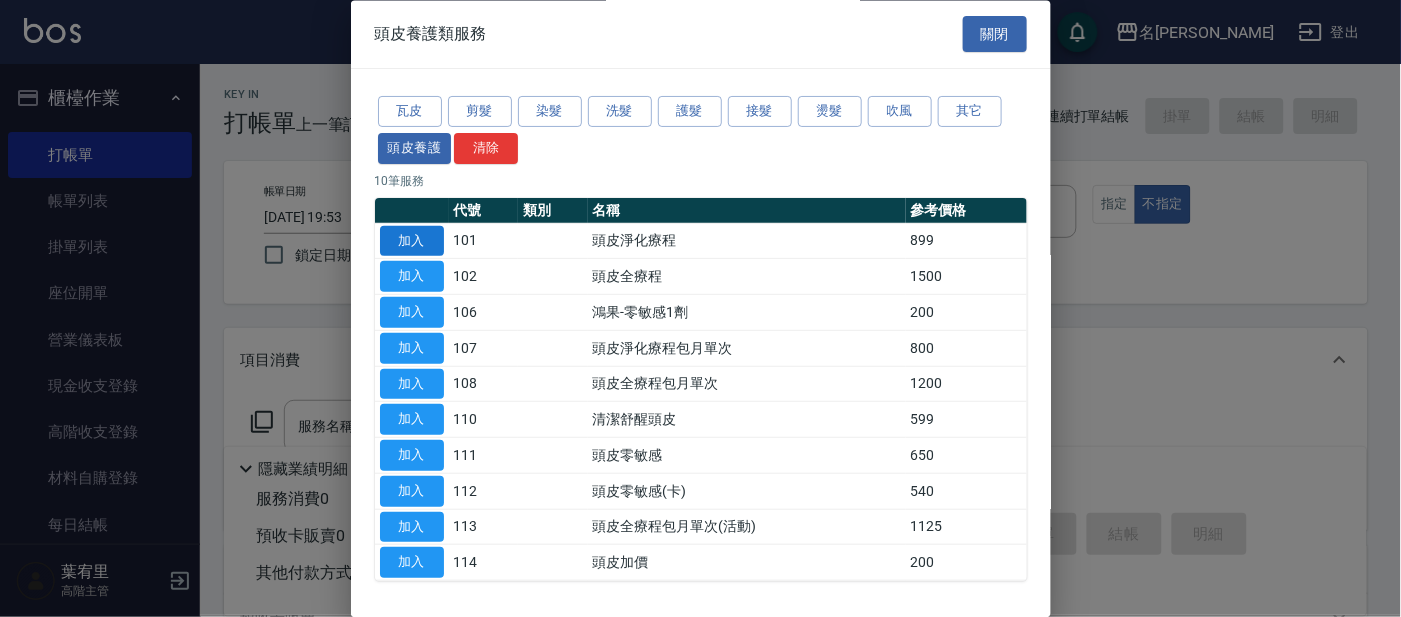 click on "加入" at bounding box center [412, 241] 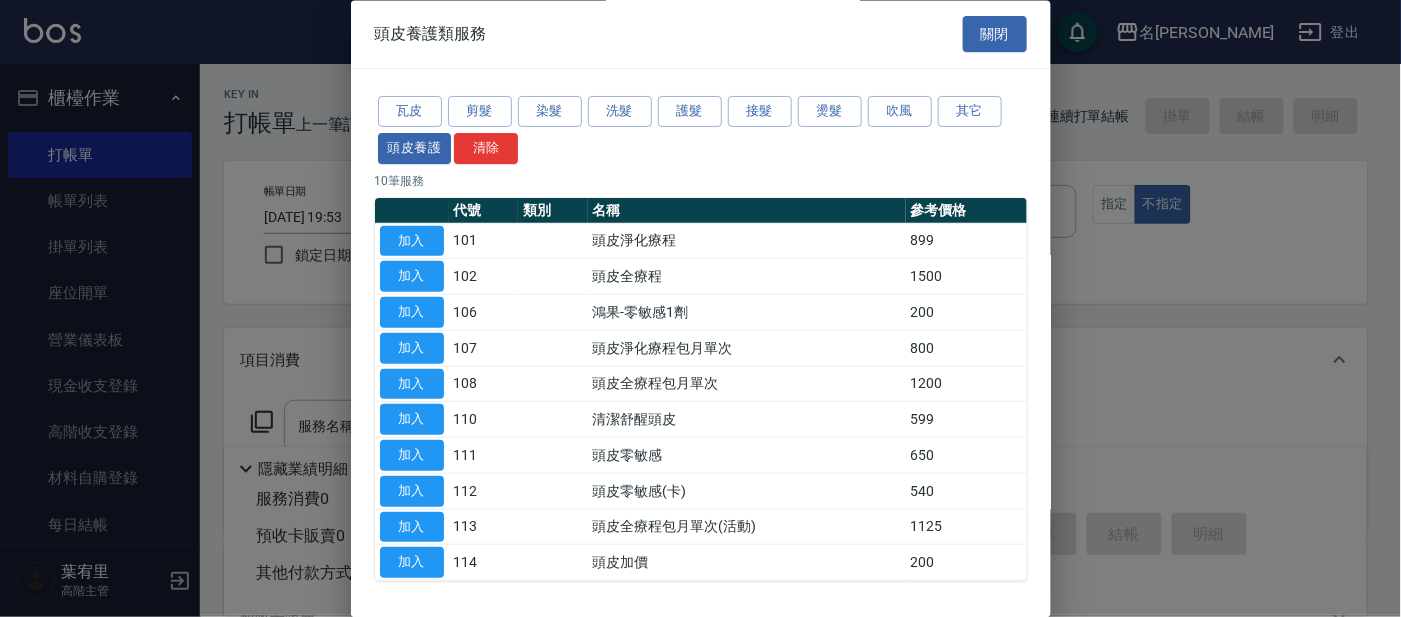 type on "頭皮淨化療程(101)" 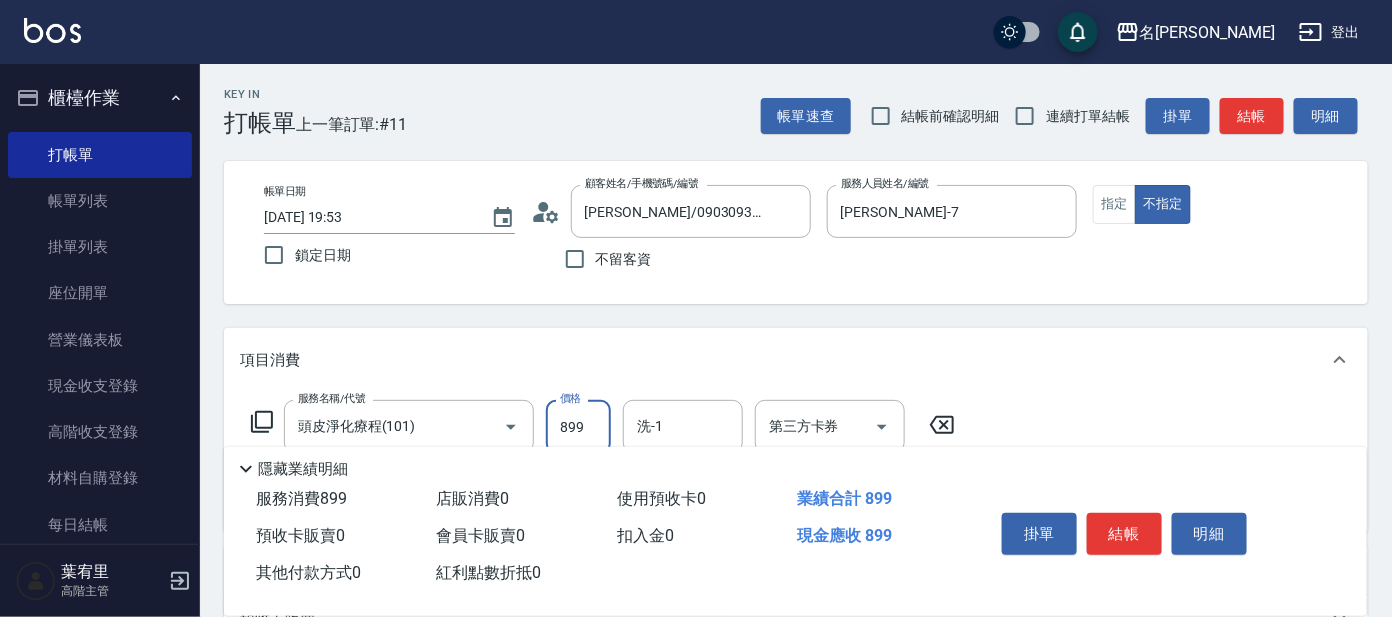 click on "899" at bounding box center (578, 427) 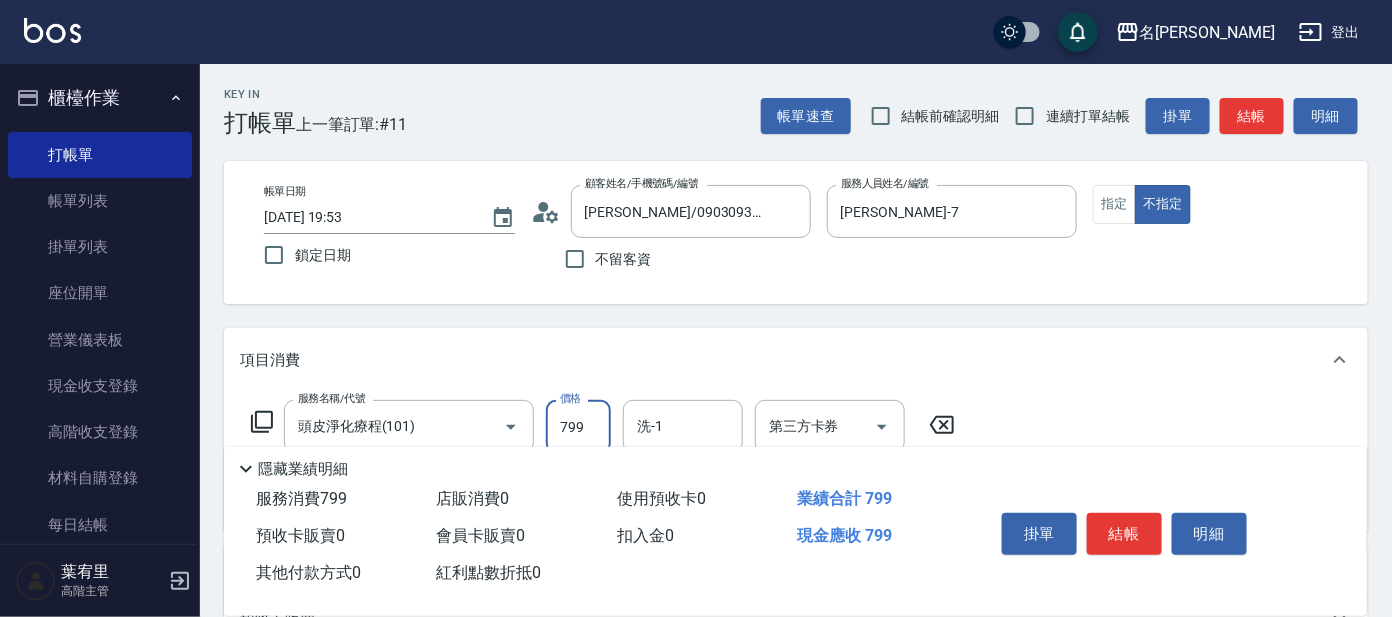 type on "799" 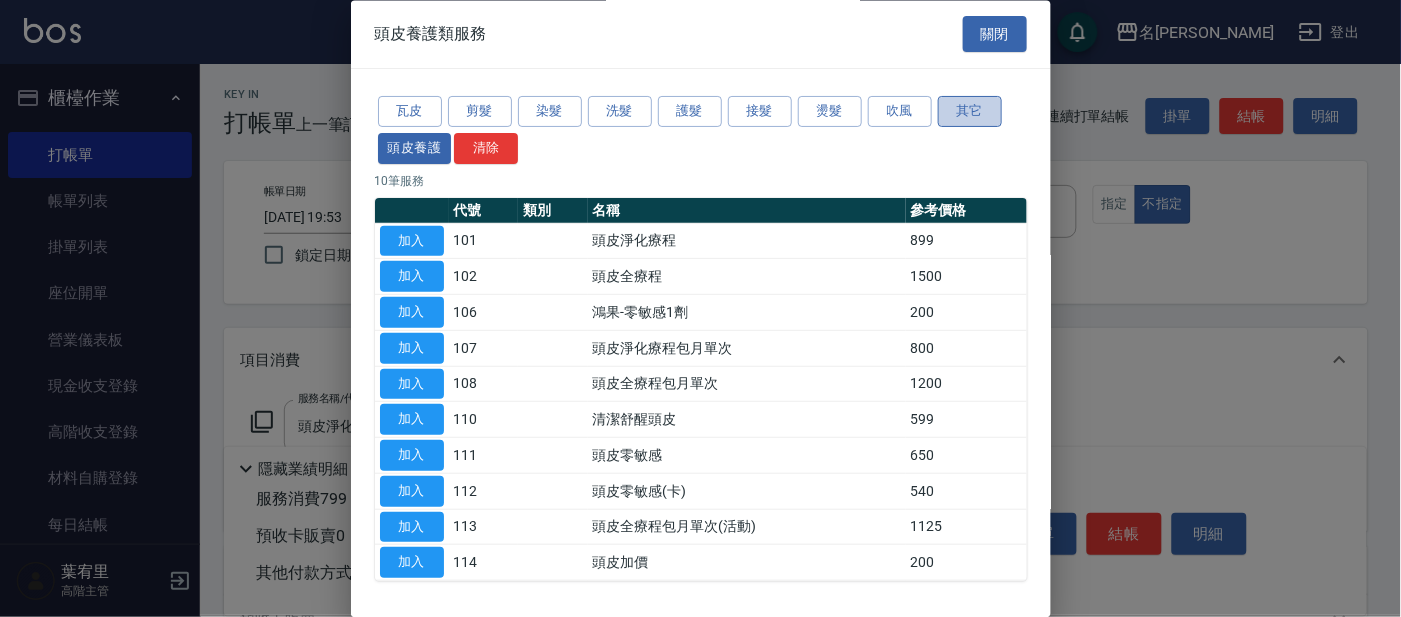 click on "其它" at bounding box center (970, 112) 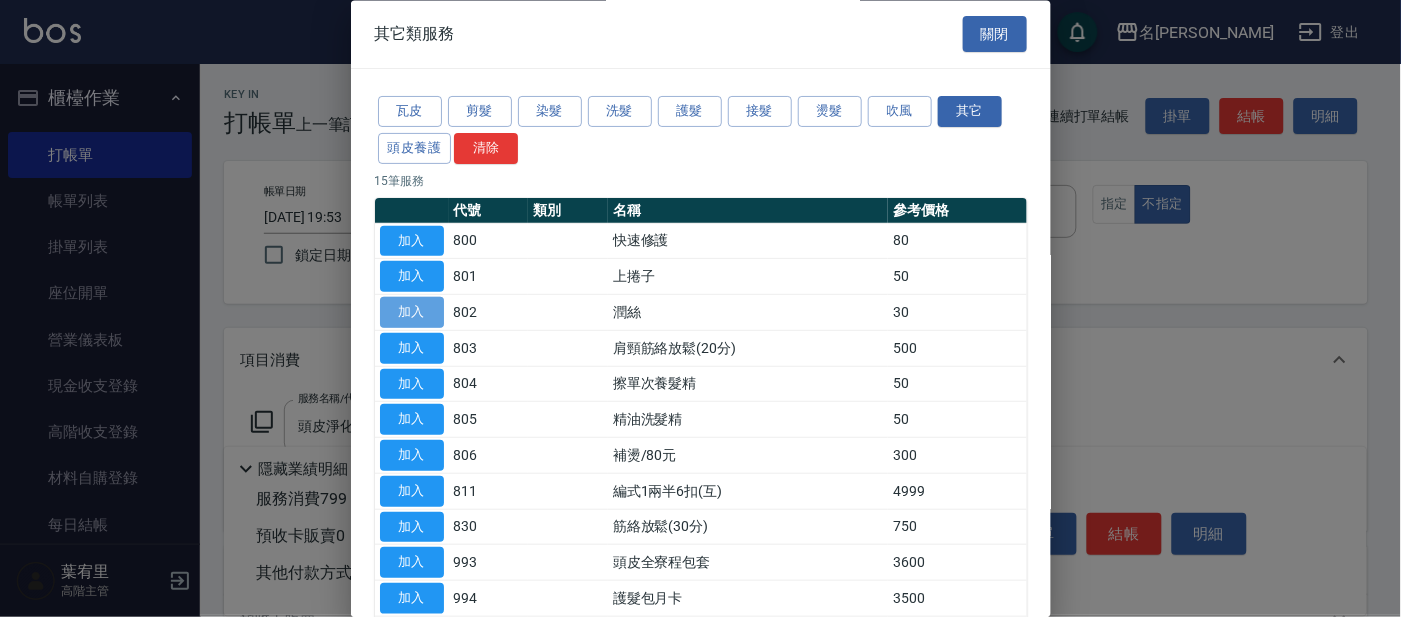 click on "加入" at bounding box center (412, 313) 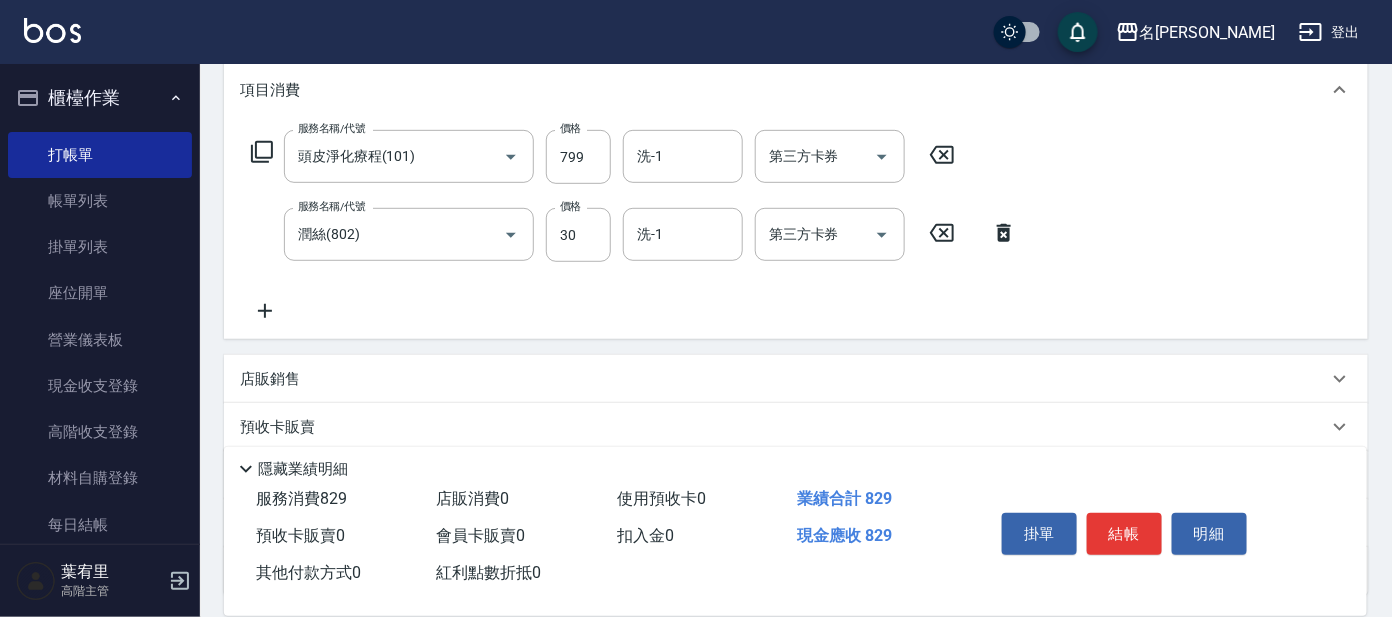 scroll, scrollTop: 265, scrollLeft: 0, axis: vertical 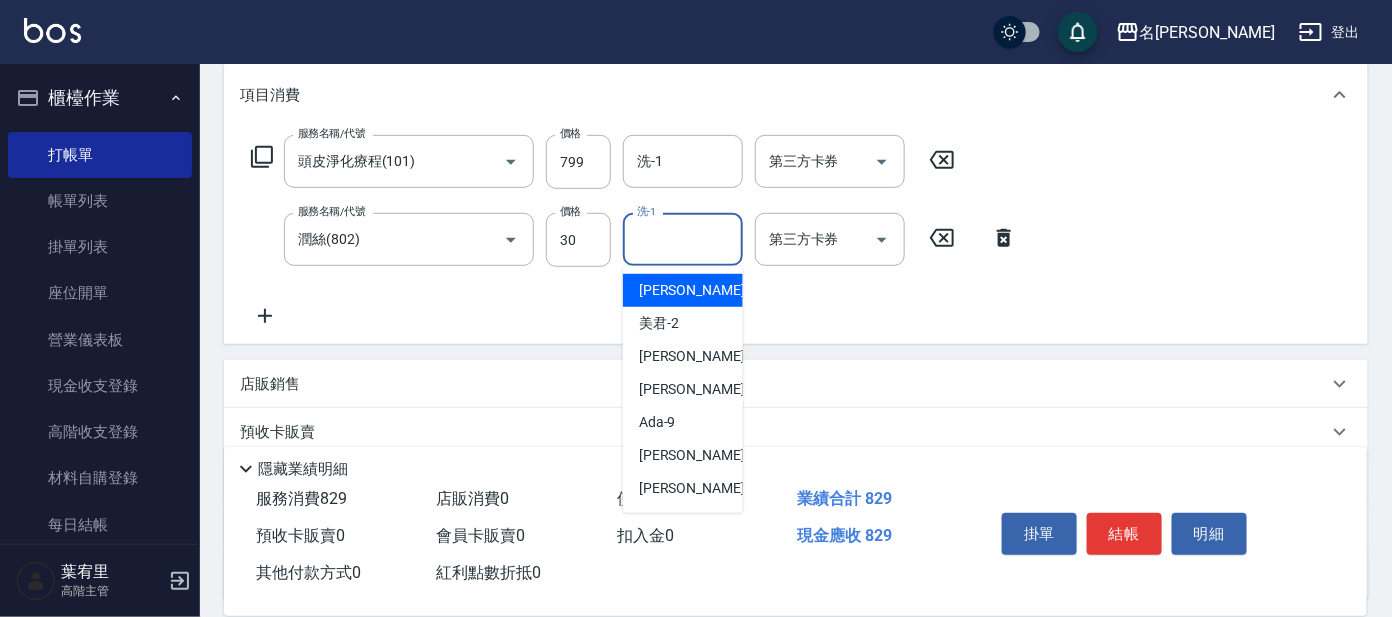 drag, startPoint x: 661, startPoint y: 238, endPoint x: 700, endPoint y: 265, distance: 47.434166 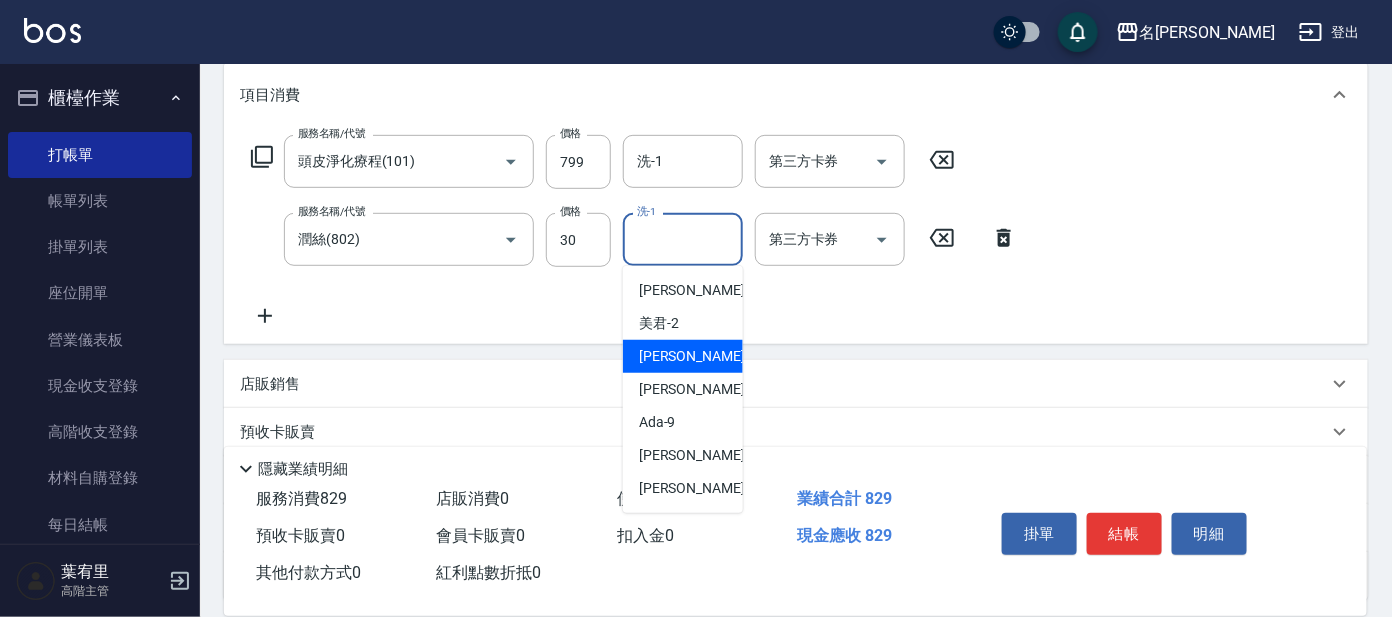 click on "[PERSON_NAME] -7" at bounding box center (698, 356) 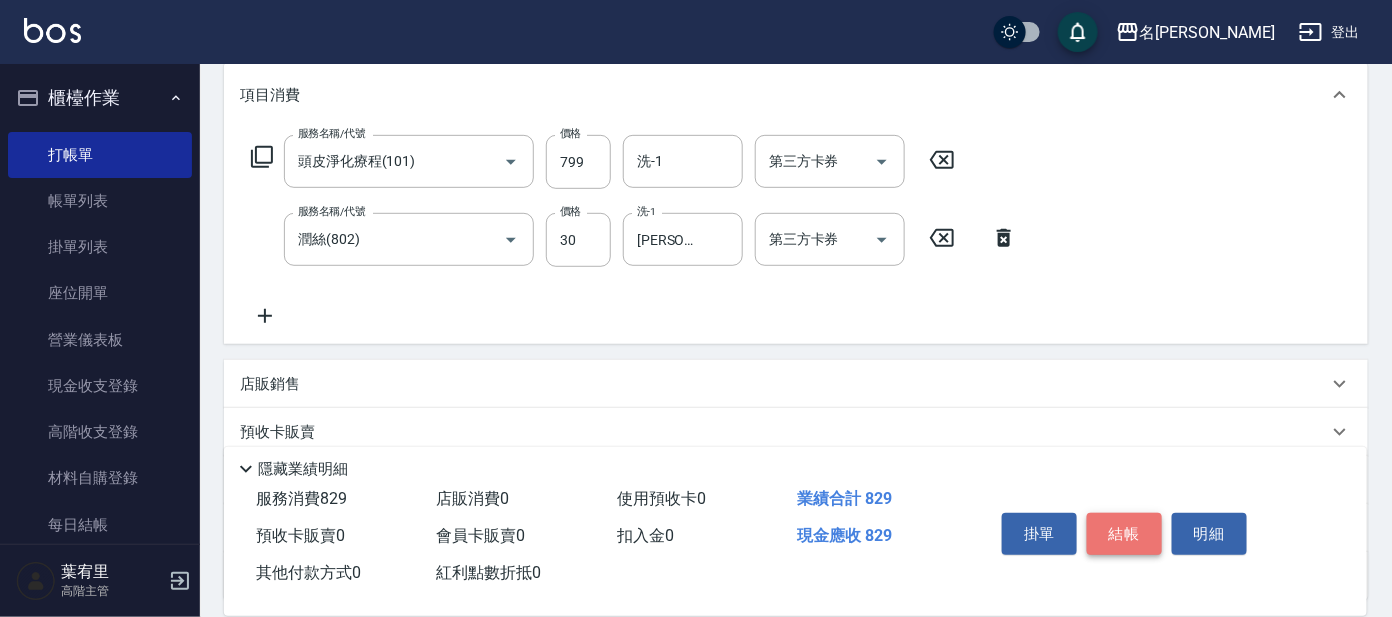 click on "結帳" at bounding box center (1124, 534) 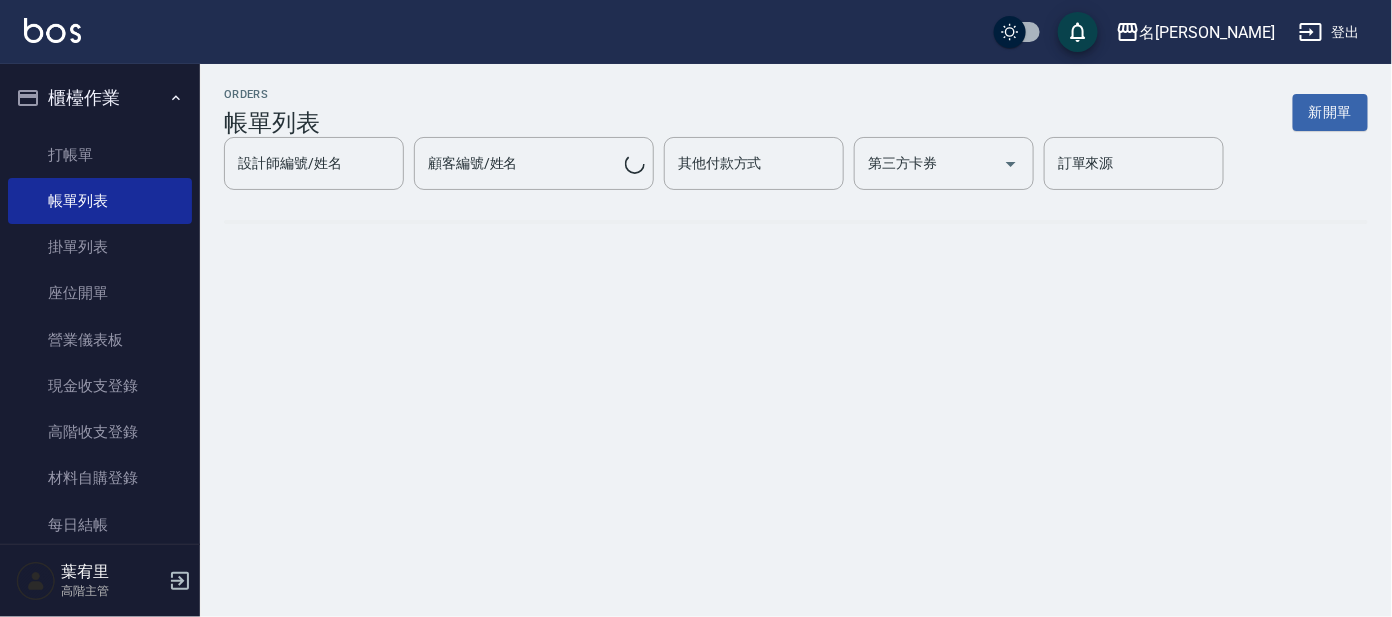 scroll, scrollTop: 0, scrollLeft: 0, axis: both 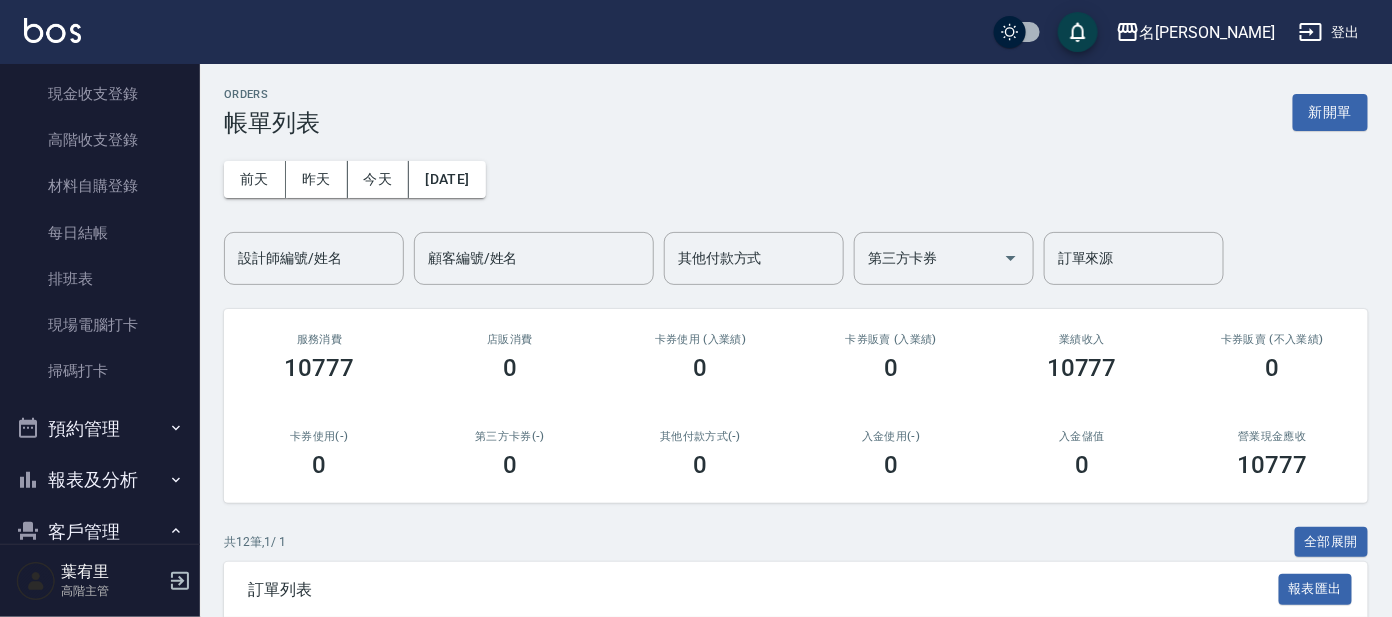 drag, startPoint x: 234, startPoint y: 176, endPoint x: 246, endPoint y: 112, distance: 65.11528 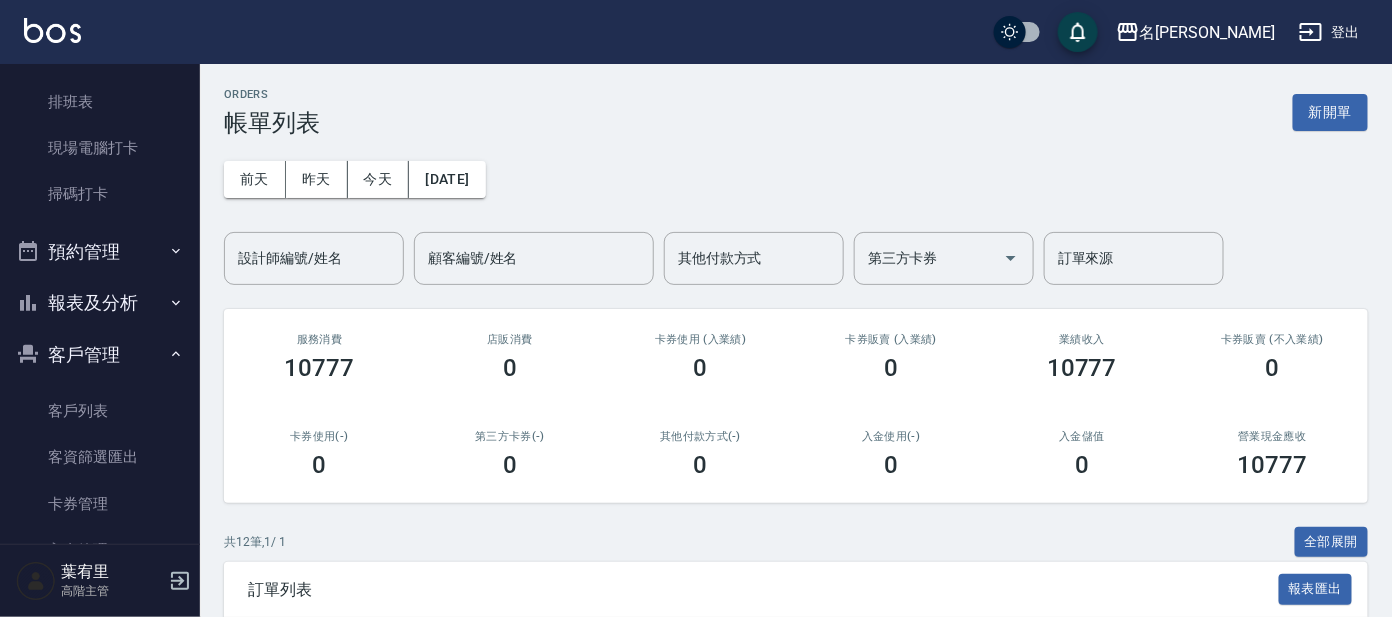 scroll, scrollTop: 349, scrollLeft: 0, axis: vertical 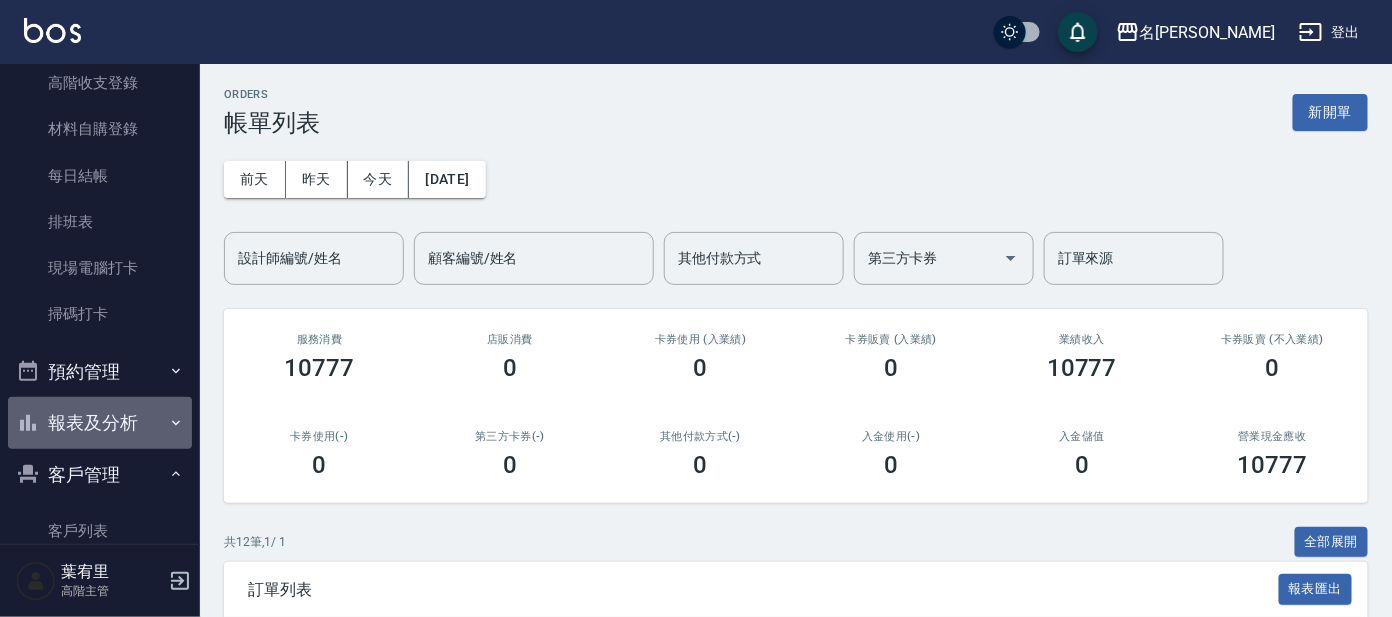 click on "報表及分析" at bounding box center (100, 423) 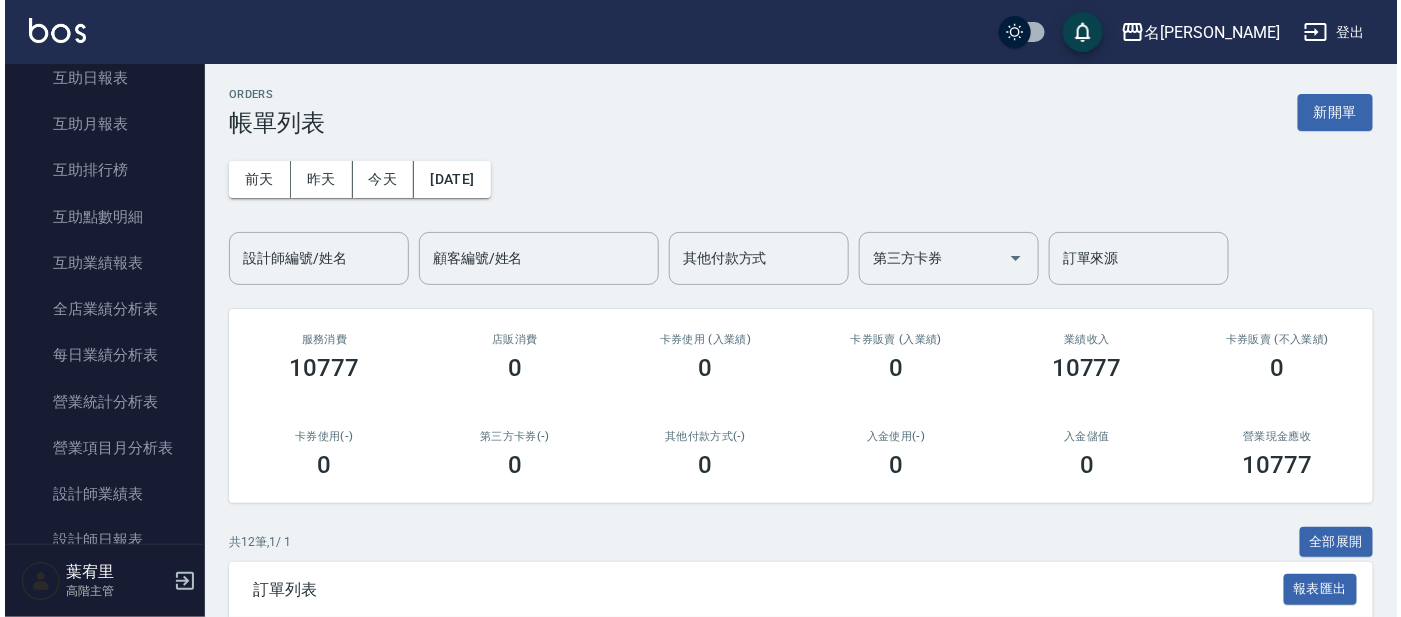 scroll, scrollTop: 1392, scrollLeft: 0, axis: vertical 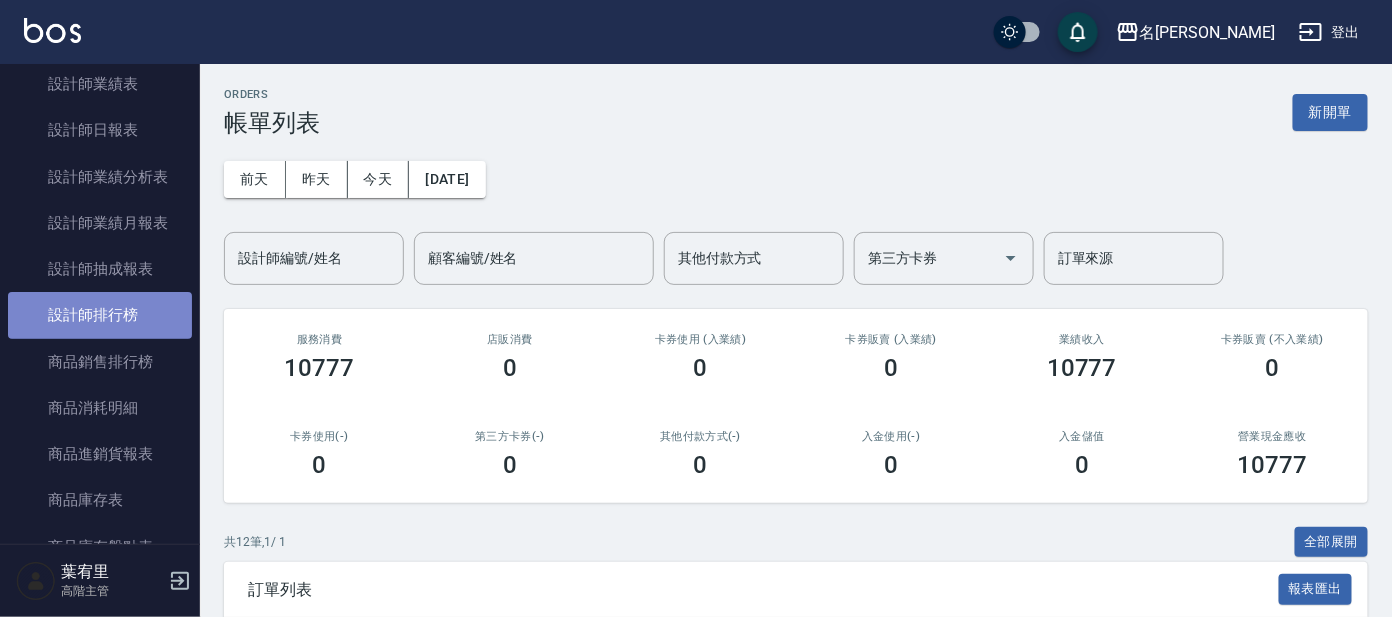 click on "設計師排行榜" at bounding box center (100, 315) 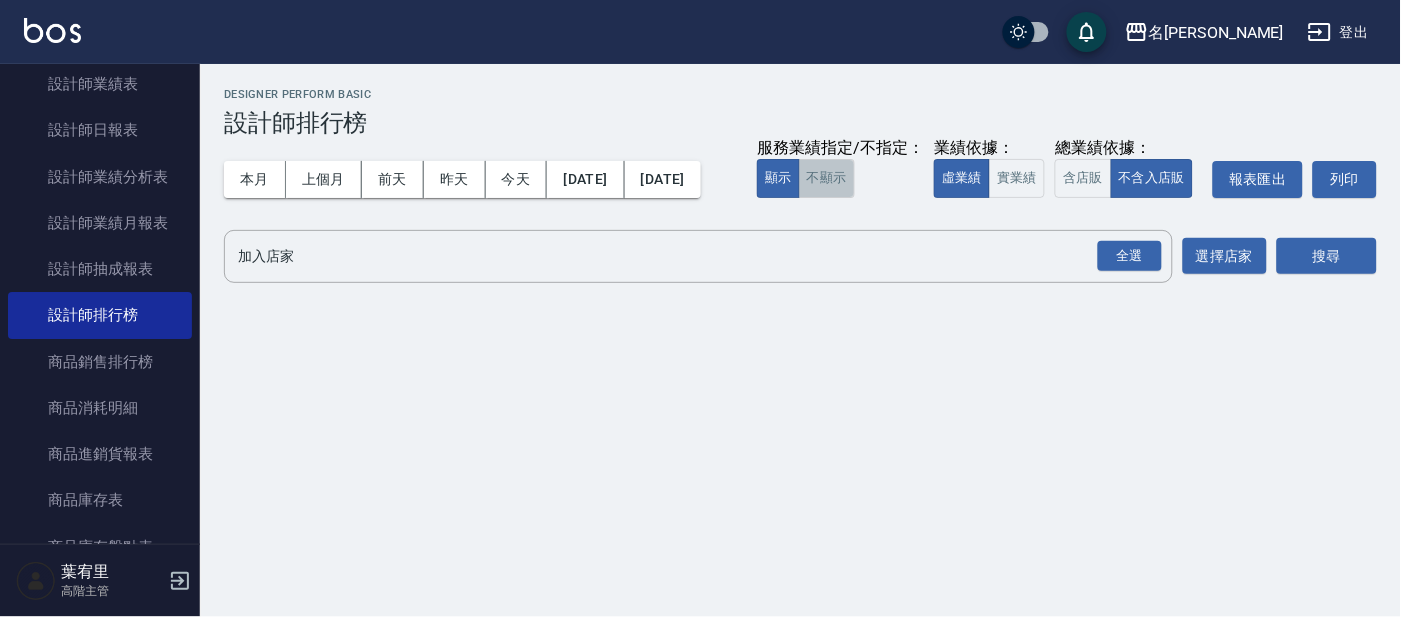 click on "不顯示" at bounding box center (827, 178) 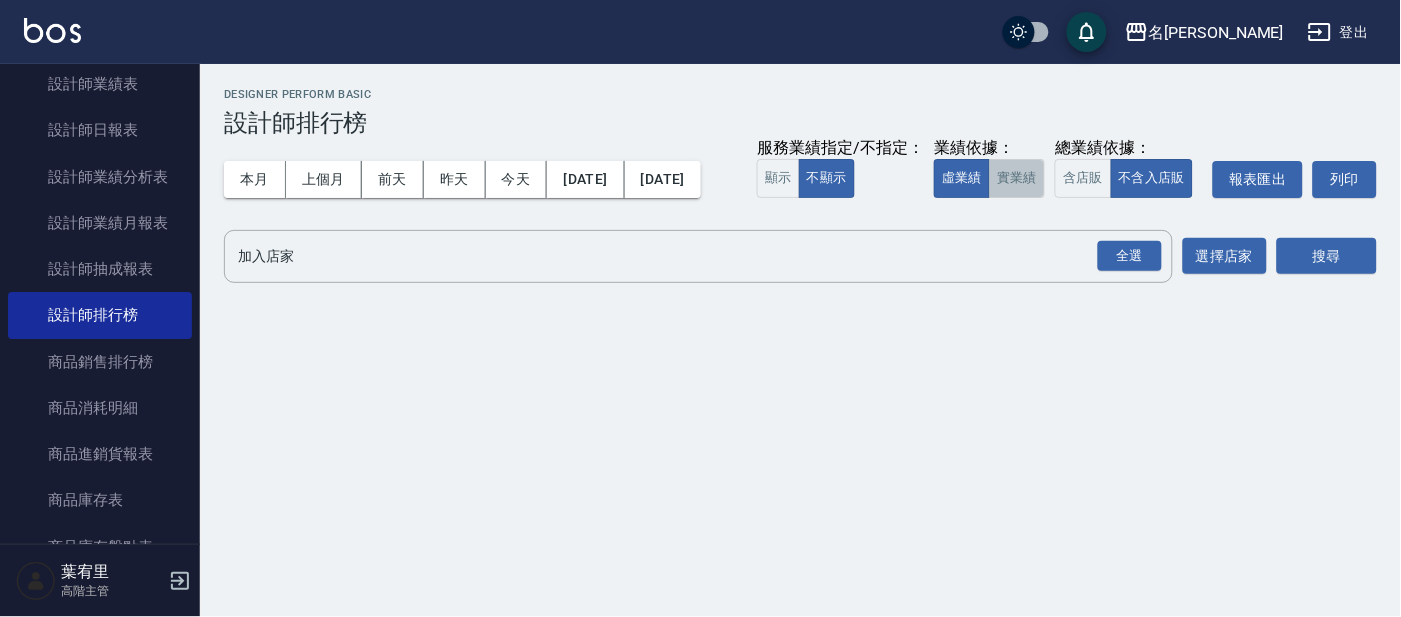 click on "實業績" at bounding box center [1017, 178] 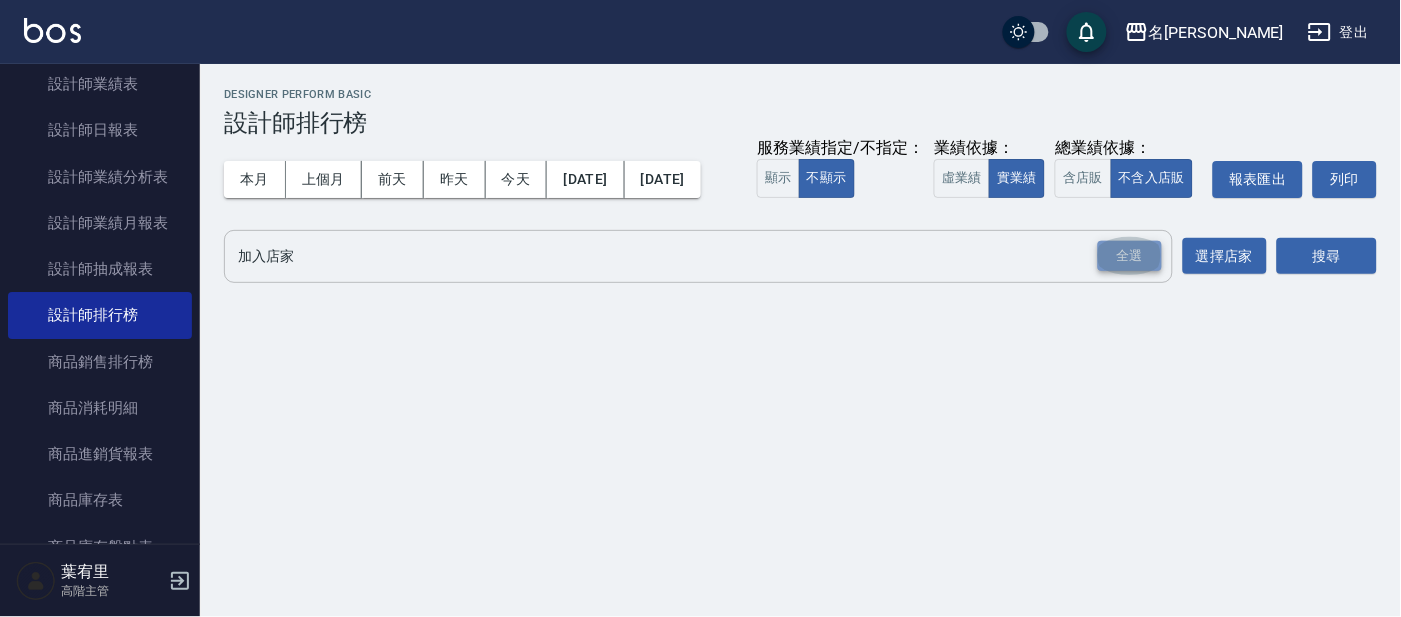 click on "全選" at bounding box center (1130, 256) 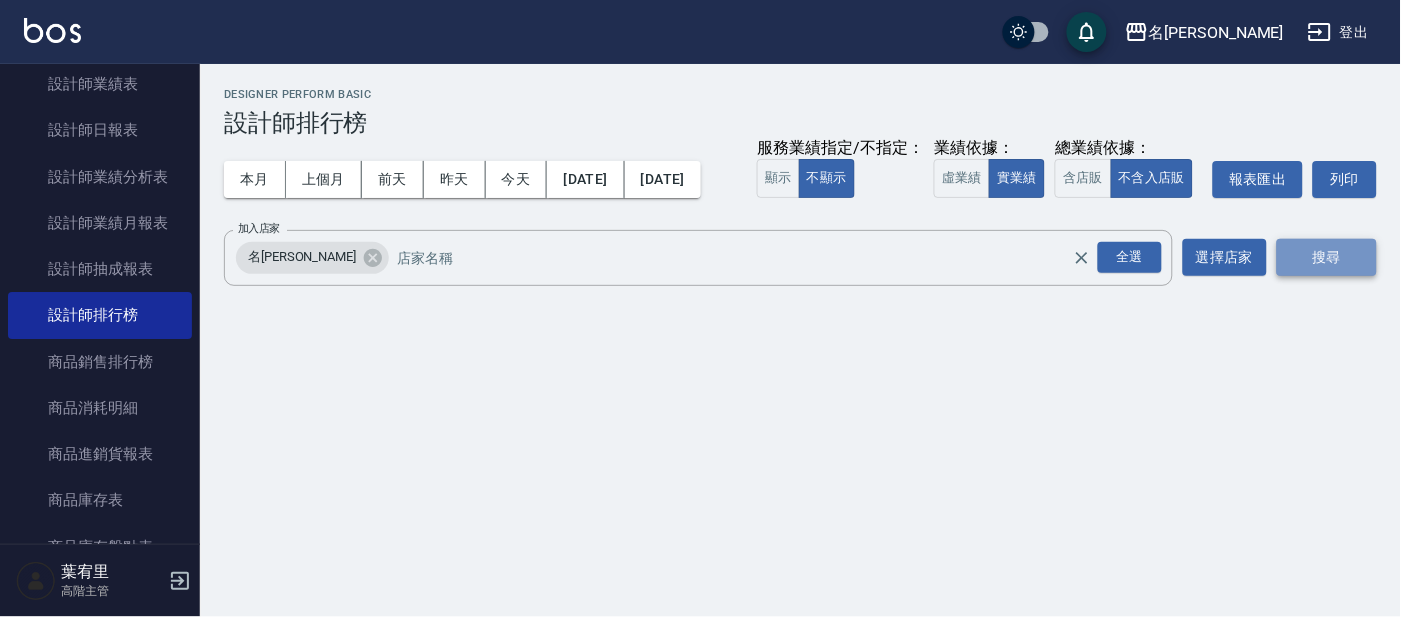 click on "搜尋" at bounding box center [1327, 257] 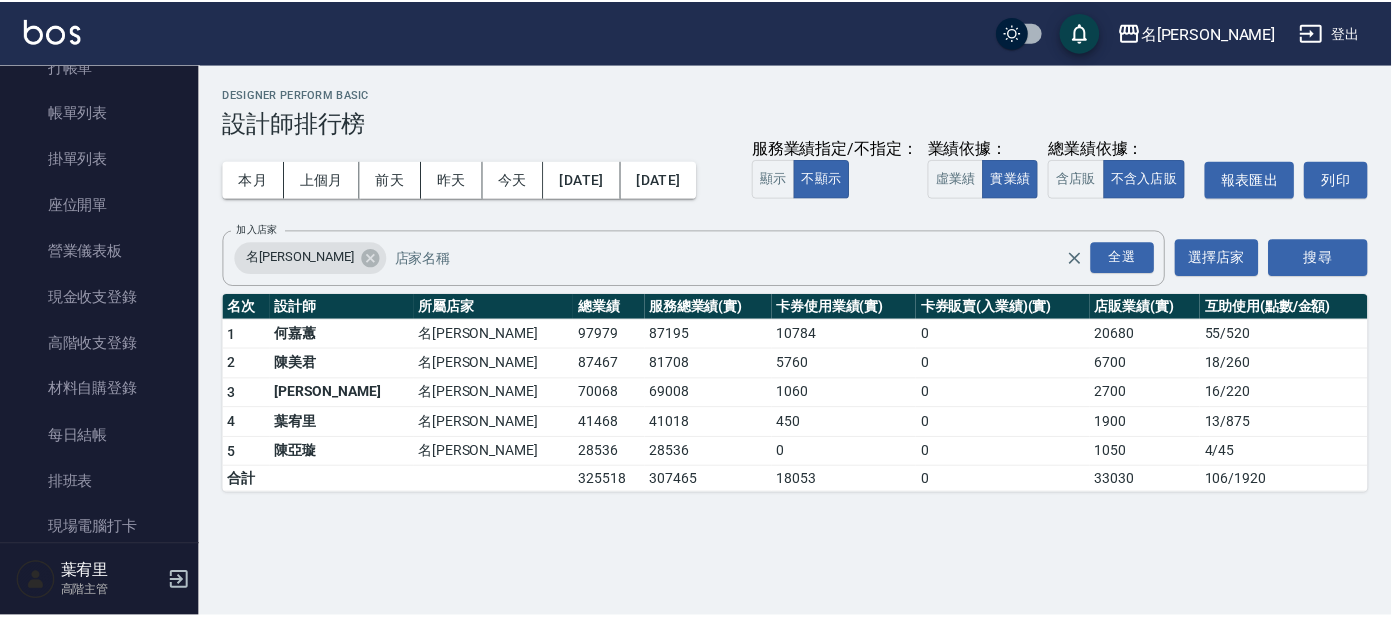 scroll, scrollTop: 0, scrollLeft: 0, axis: both 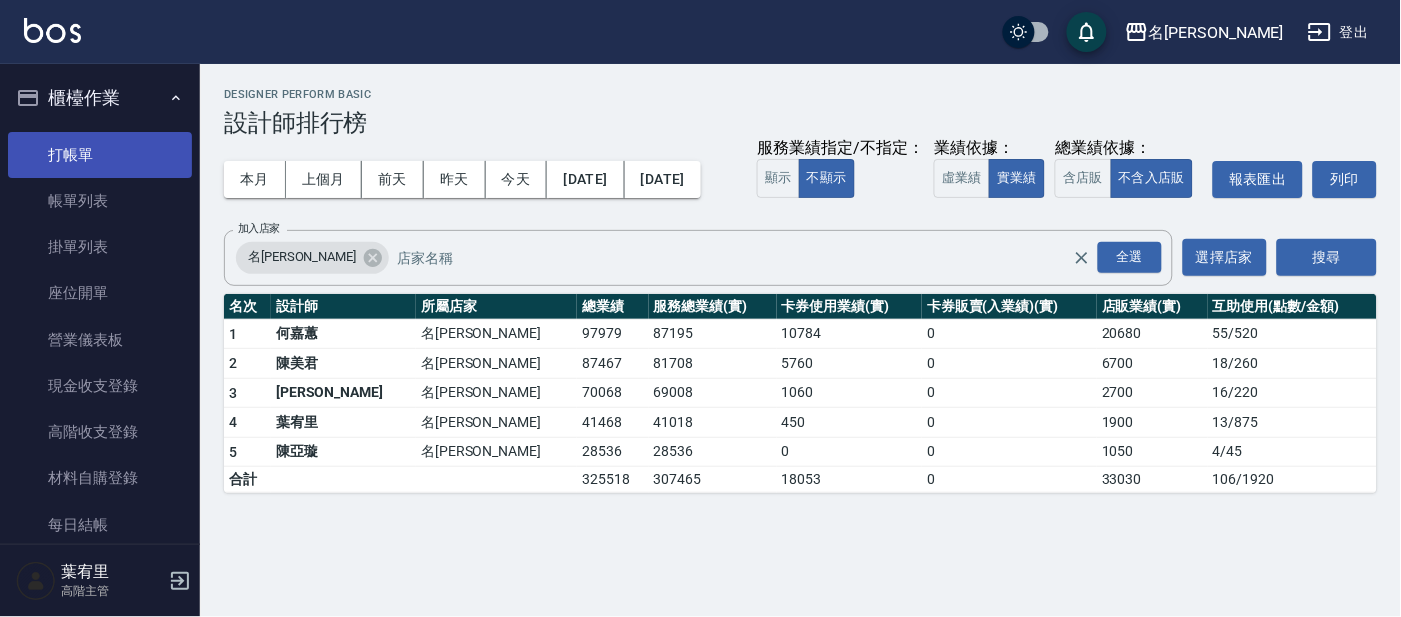 click on "打帳單" at bounding box center [100, 155] 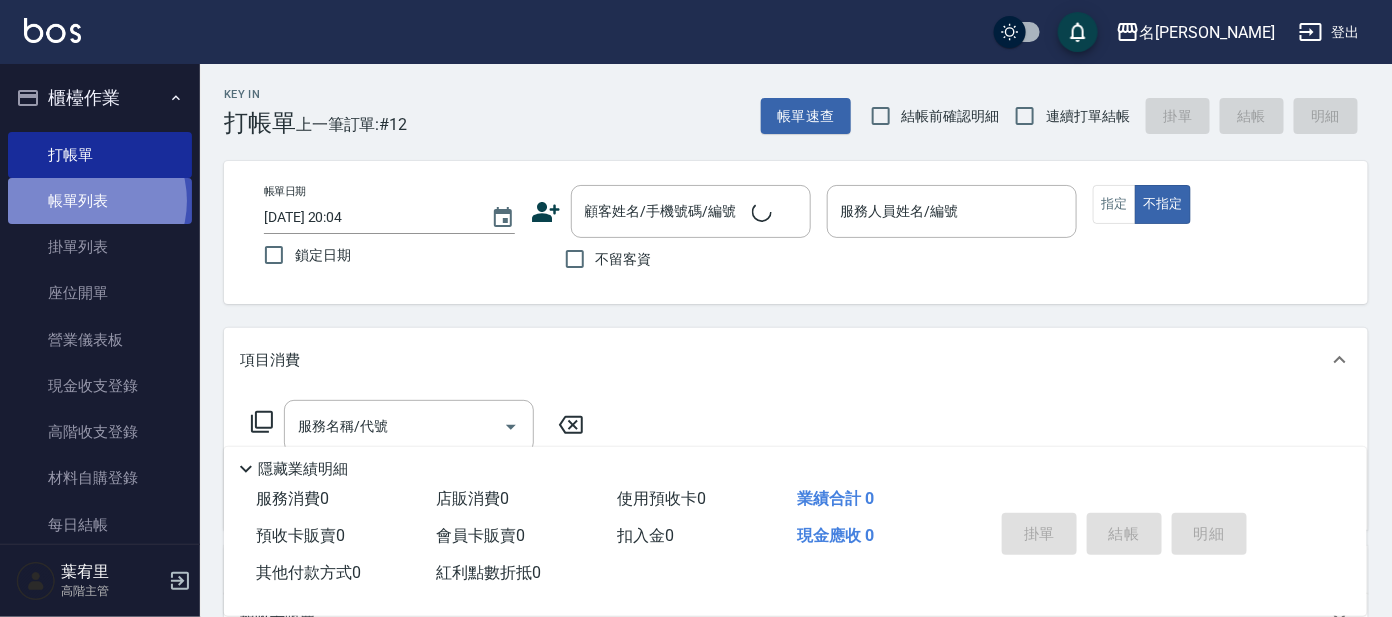 click on "帳單列表" at bounding box center [100, 201] 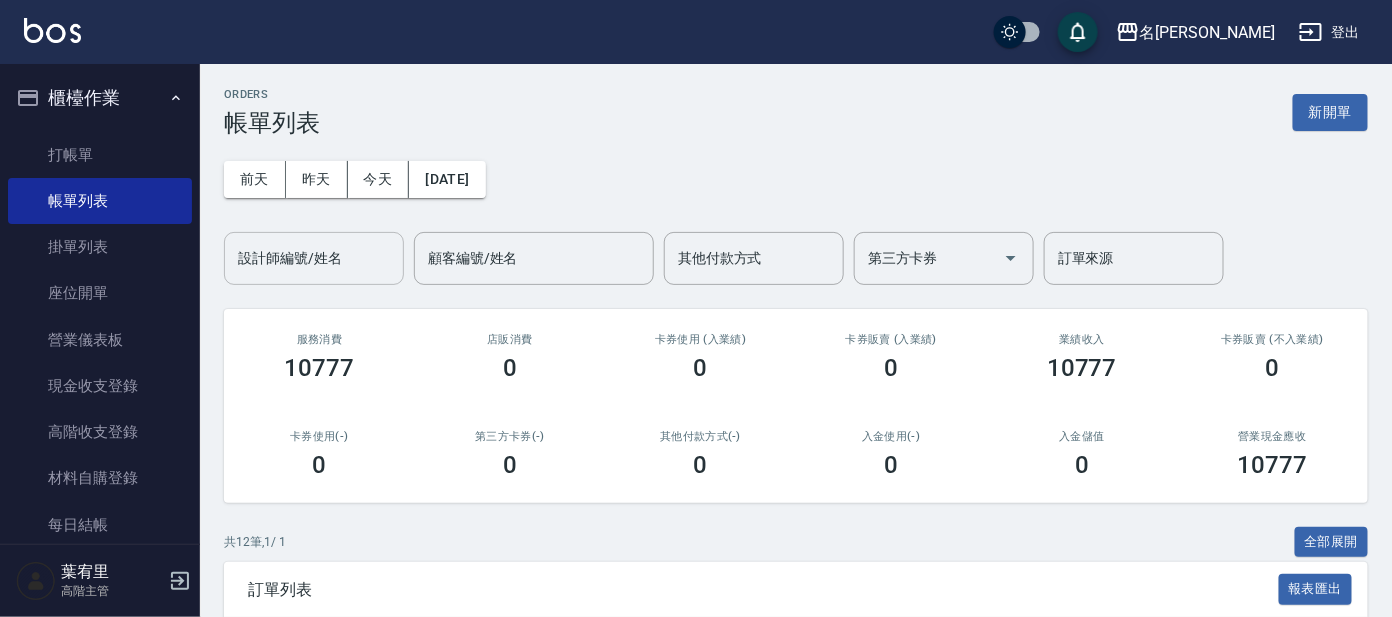 drag, startPoint x: 324, startPoint y: 259, endPoint x: 346, endPoint y: 264, distance: 22.561028 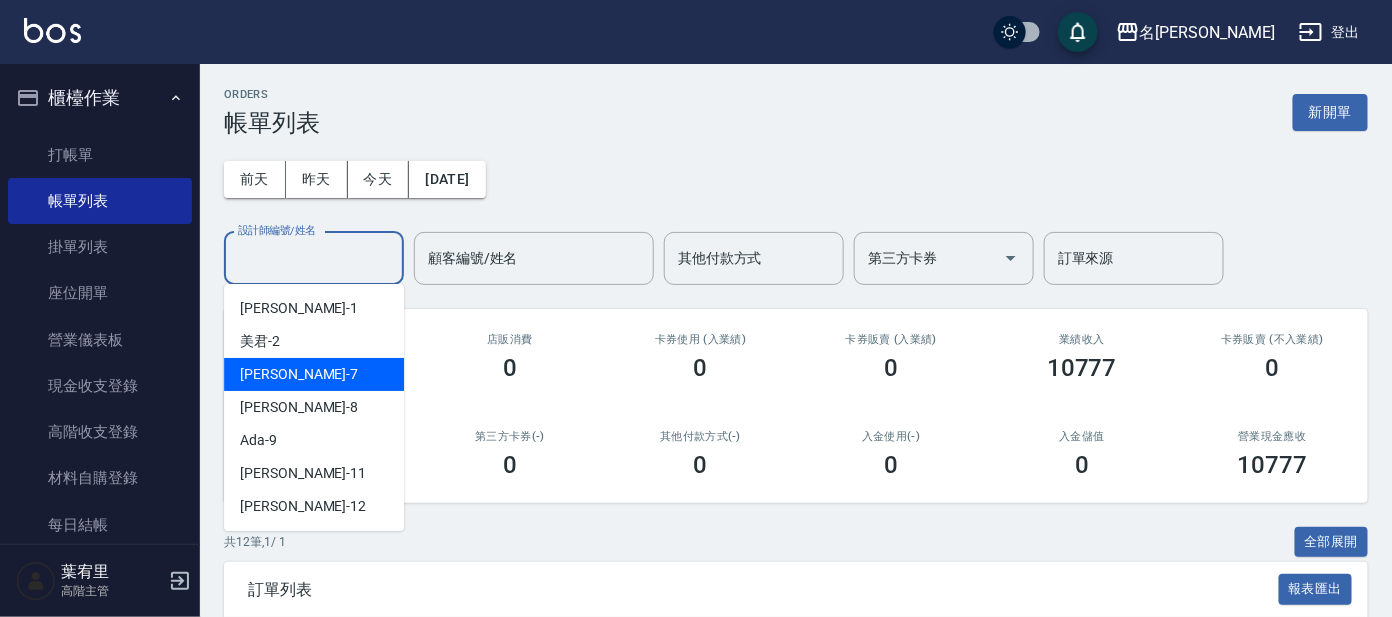 click on "[PERSON_NAME] -7" at bounding box center (299, 374) 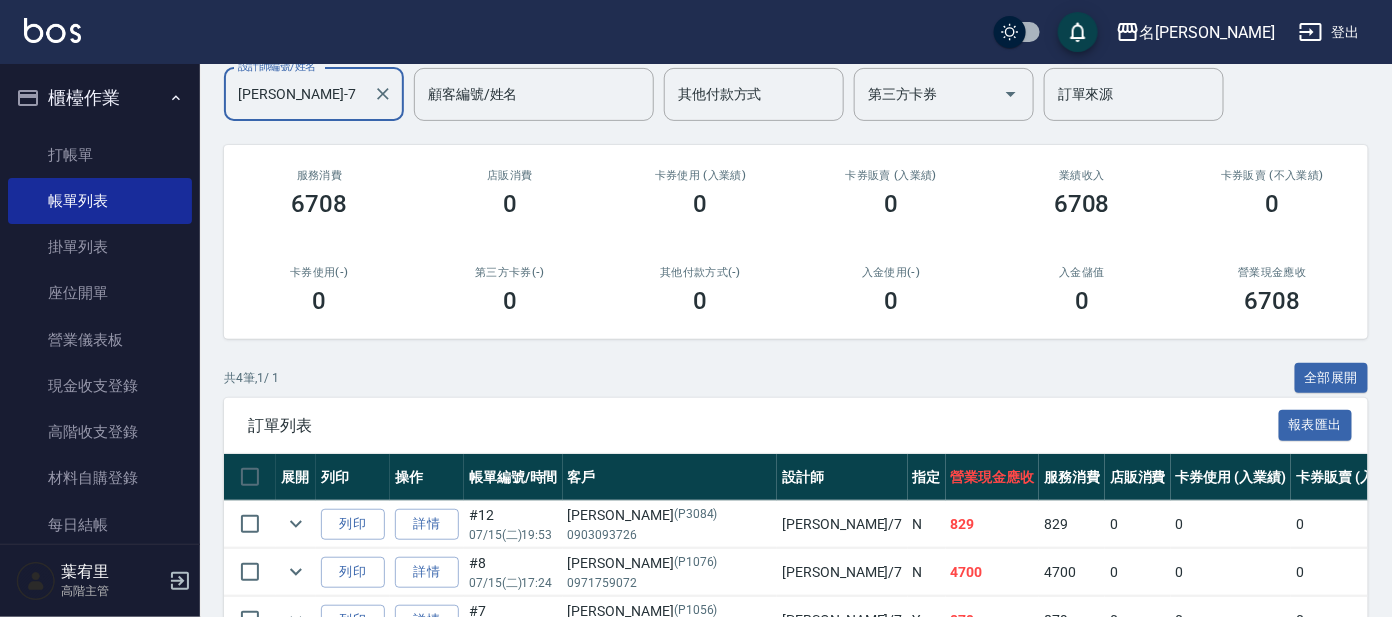 scroll, scrollTop: 335, scrollLeft: 0, axis: vertical 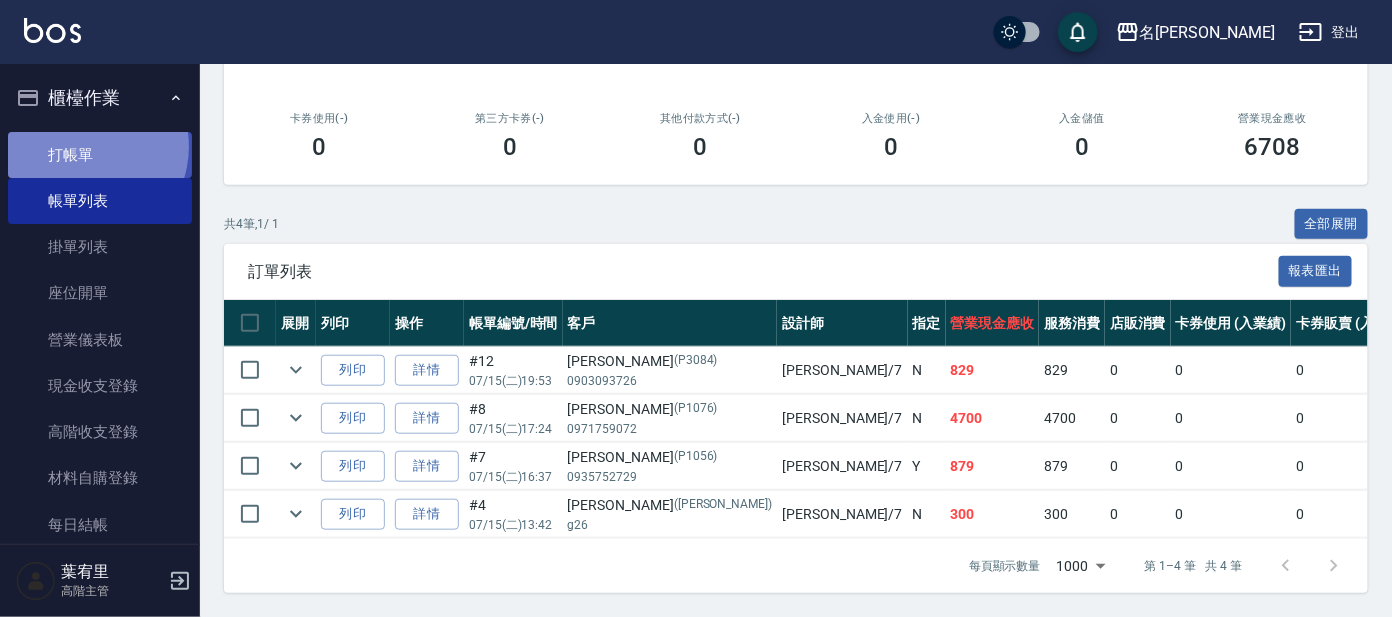 click on "打帳單" at bounding box center (100, 155) 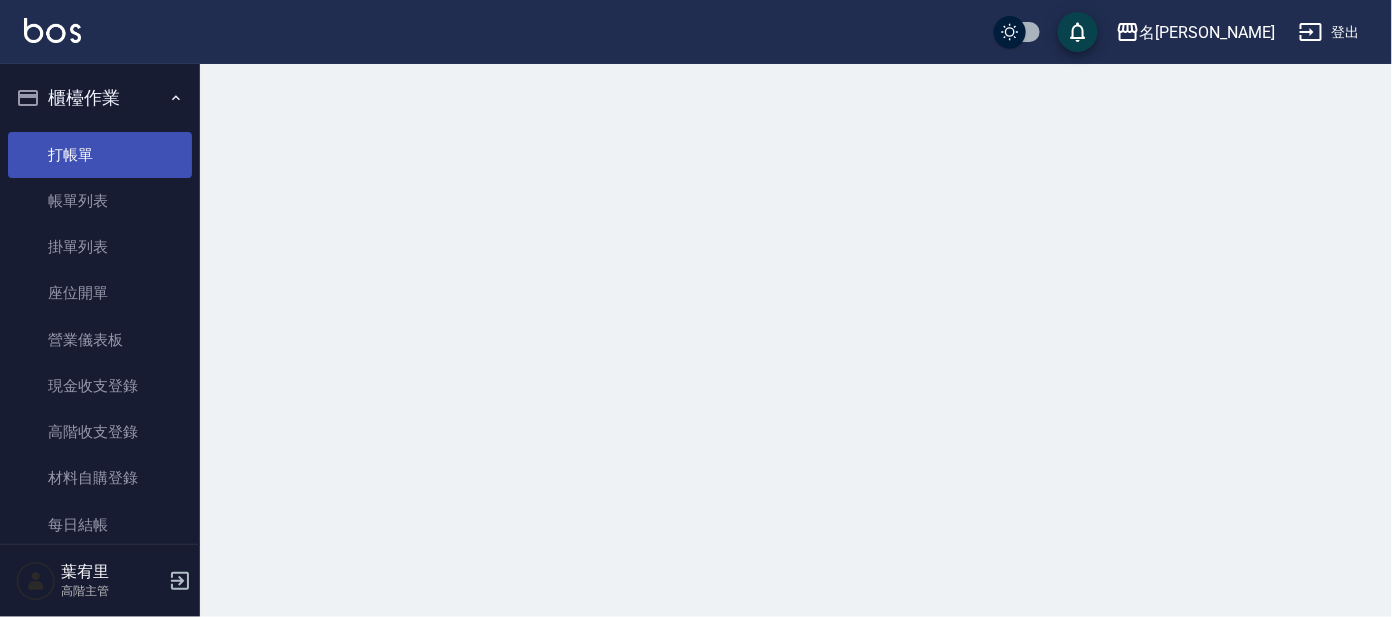 scroll, scrollTop: 0, scrollLeft: 0, axis: both 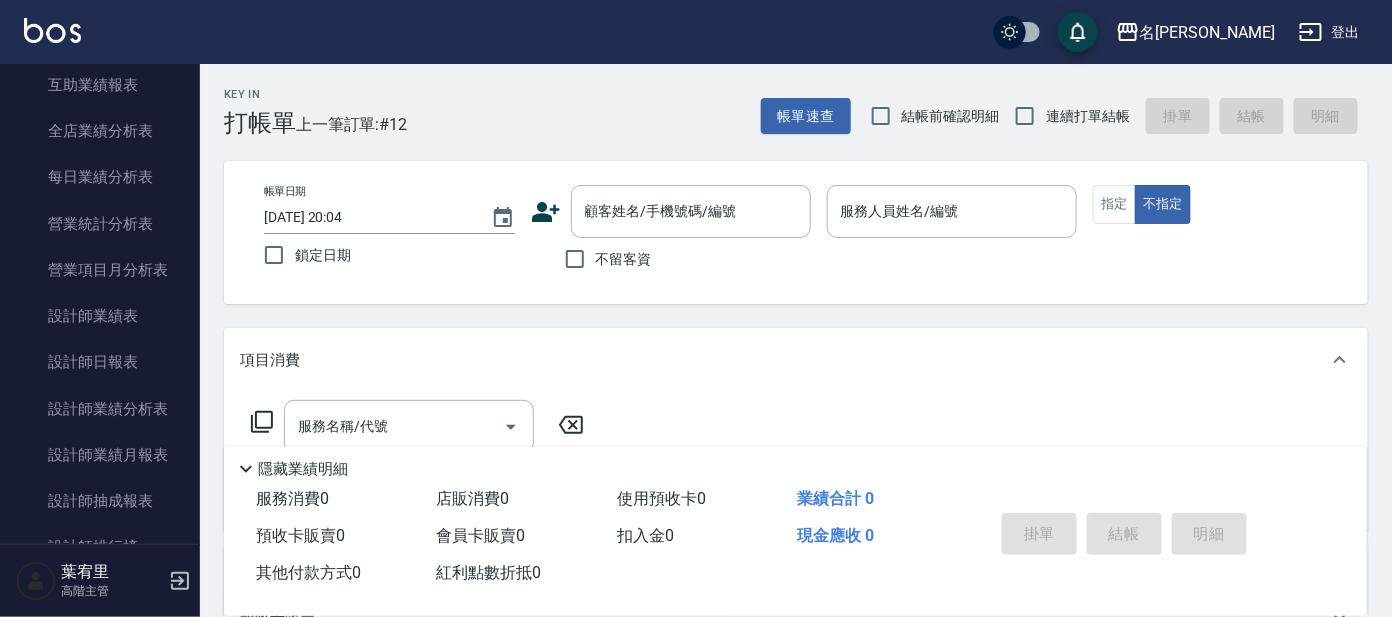 drag, startPoint x: 190, startPoint y: 252, endPoint x: 194, endPoint y: 324, distance: 72.11102 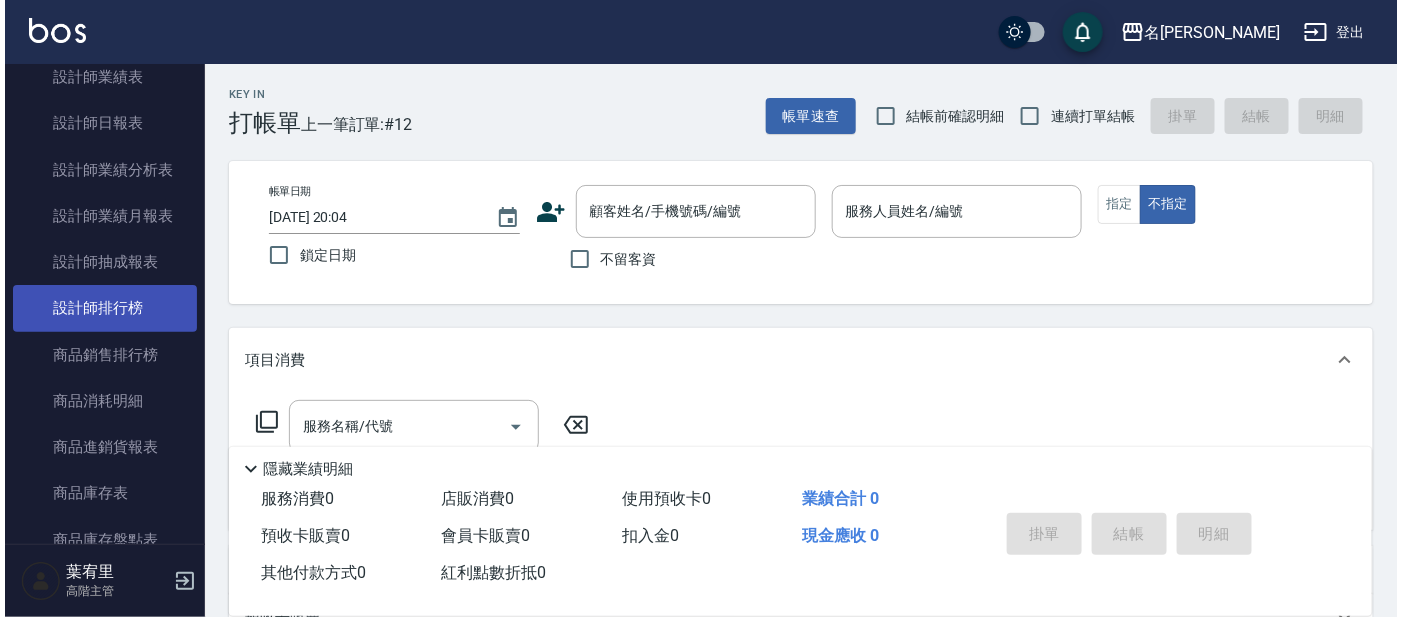 scroll, scrollTop: 1405, scrollLeft: 0, axis: vertical 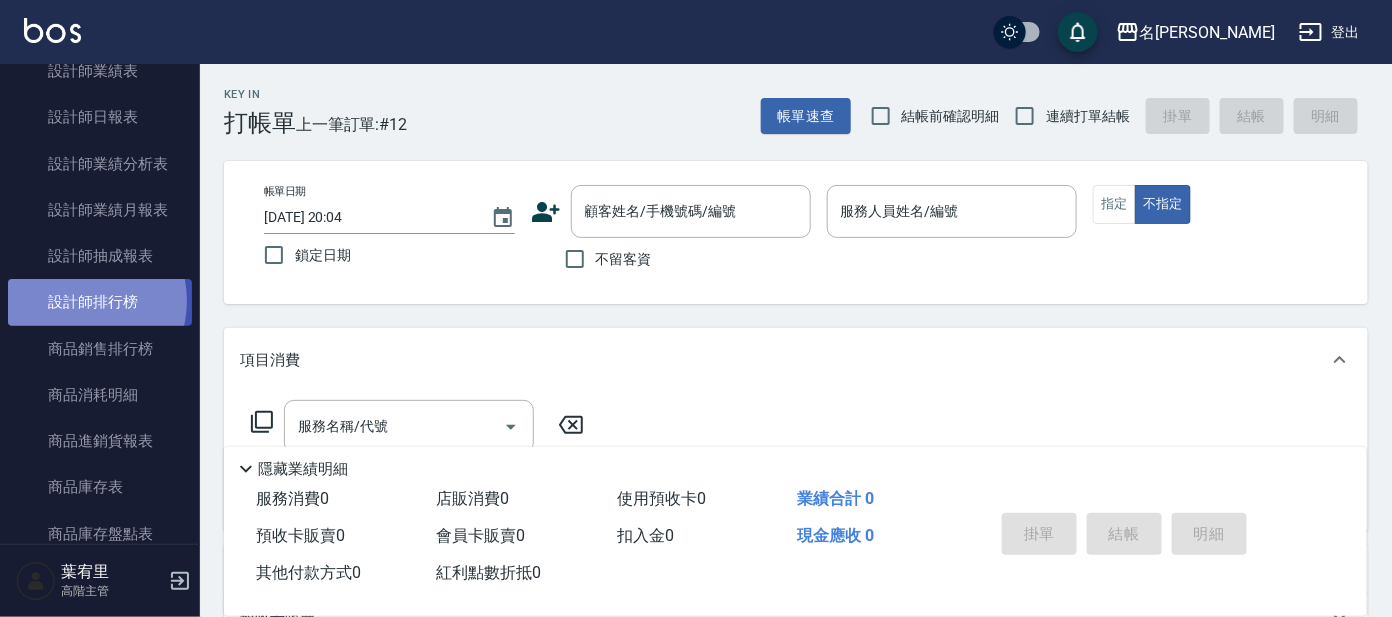 click on "設計師排行榜" at bounding box center (100, 302) 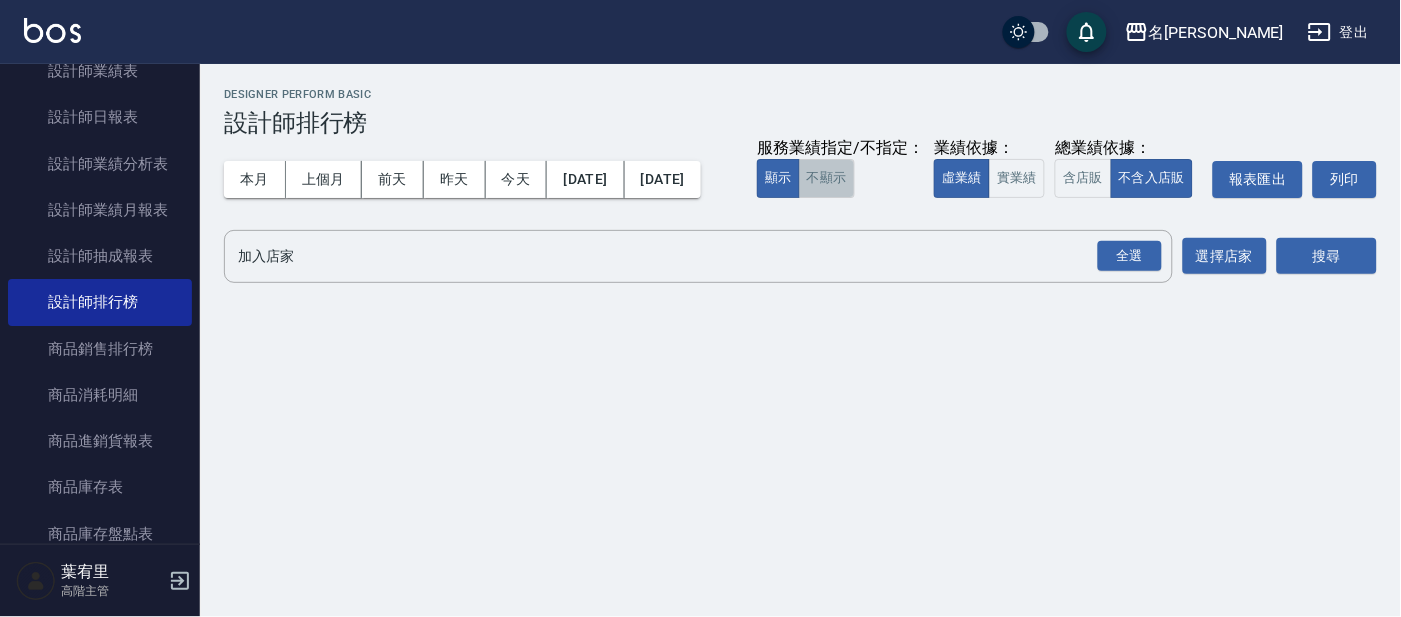 click on "不顯示" at bounding box center [827, 178] 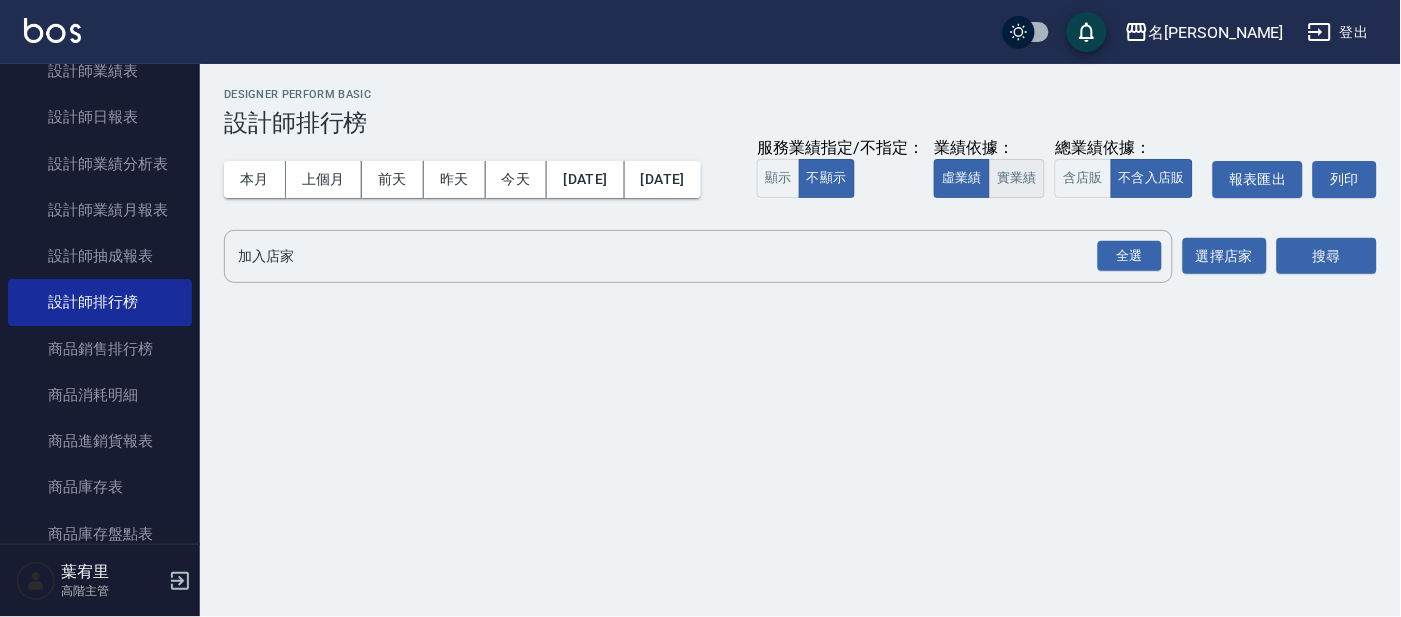 click on "實業績" at bounding box center (1017, 178) 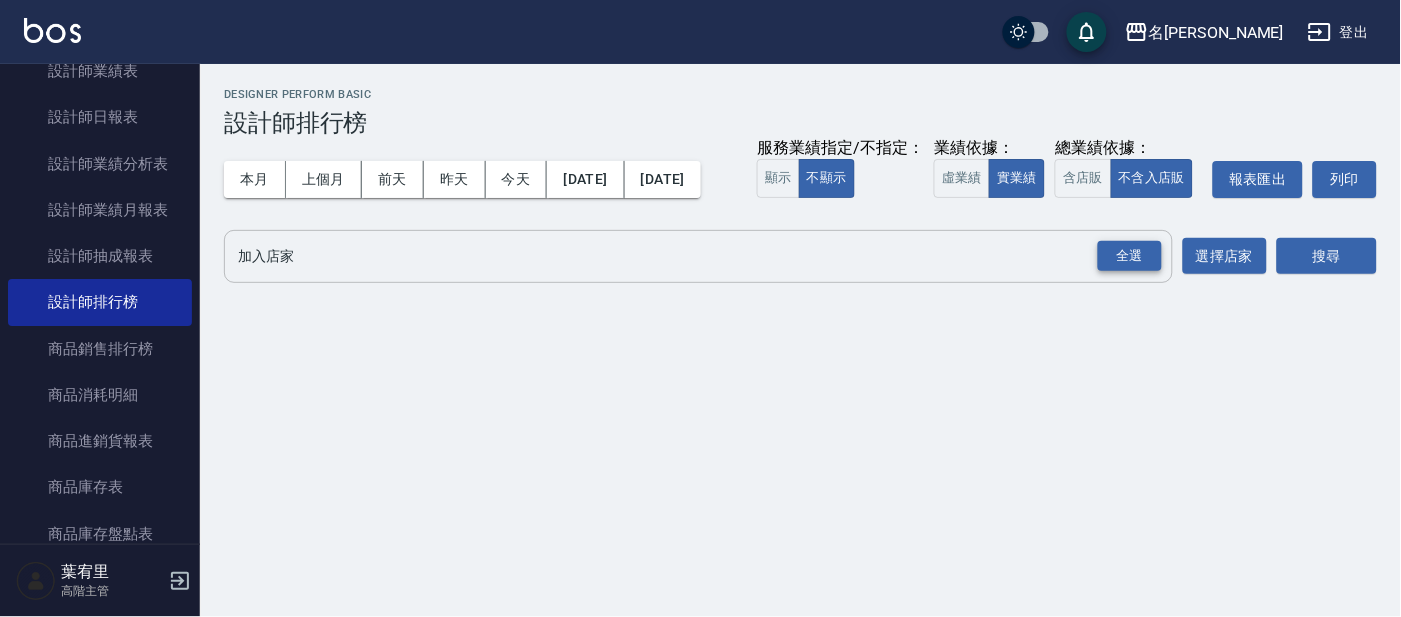 click on "全選" at bounding box center (1130, 256) 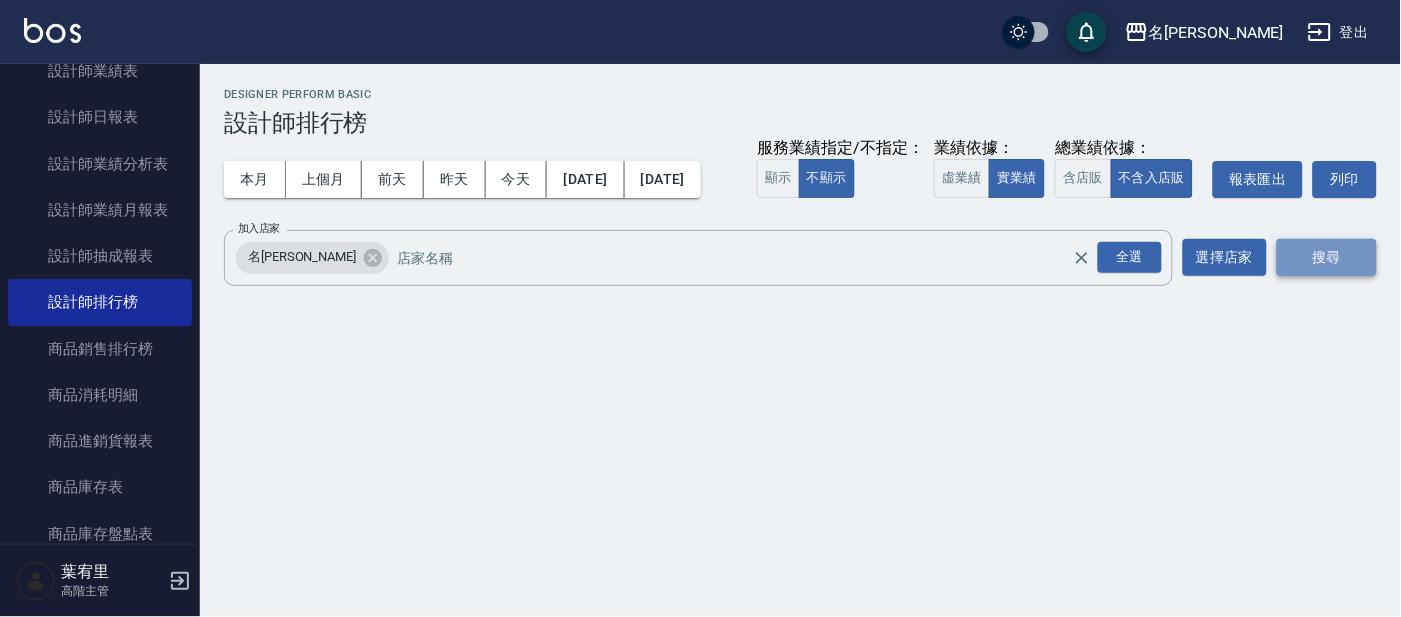 click on "搜尋" at bounding box center (1327, 257) 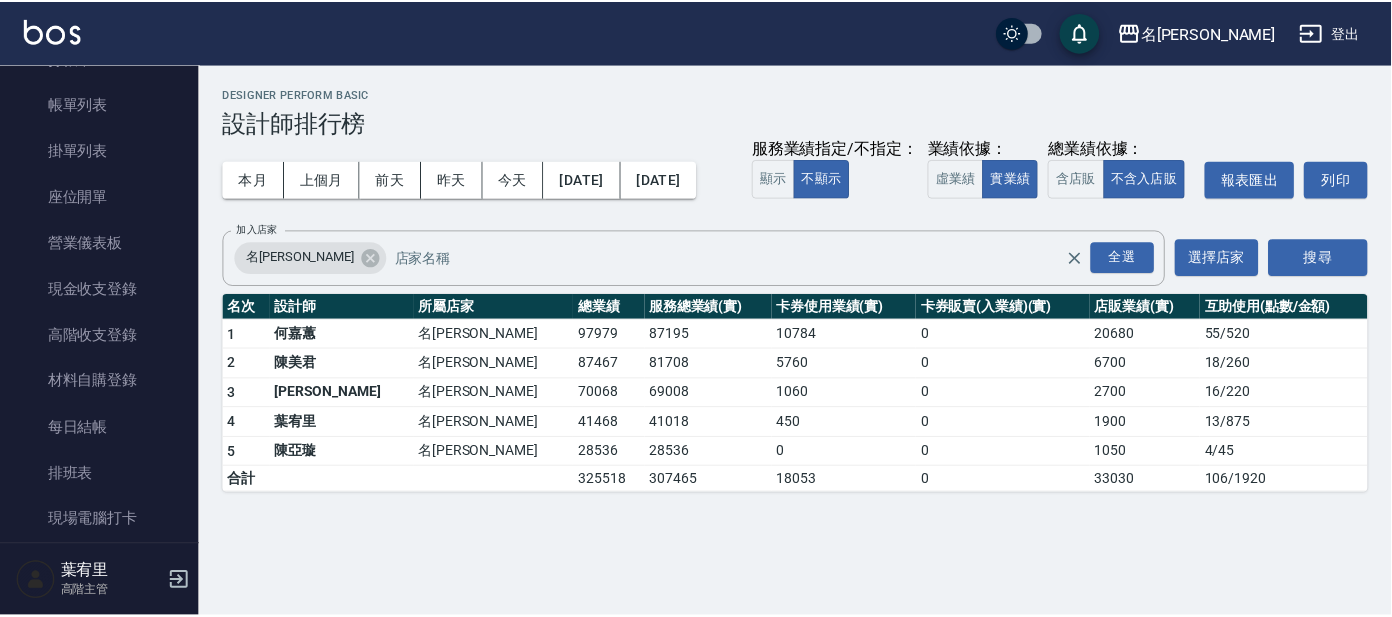 scroll, scrollTop: 0, scrollLeft: 0, axis: both 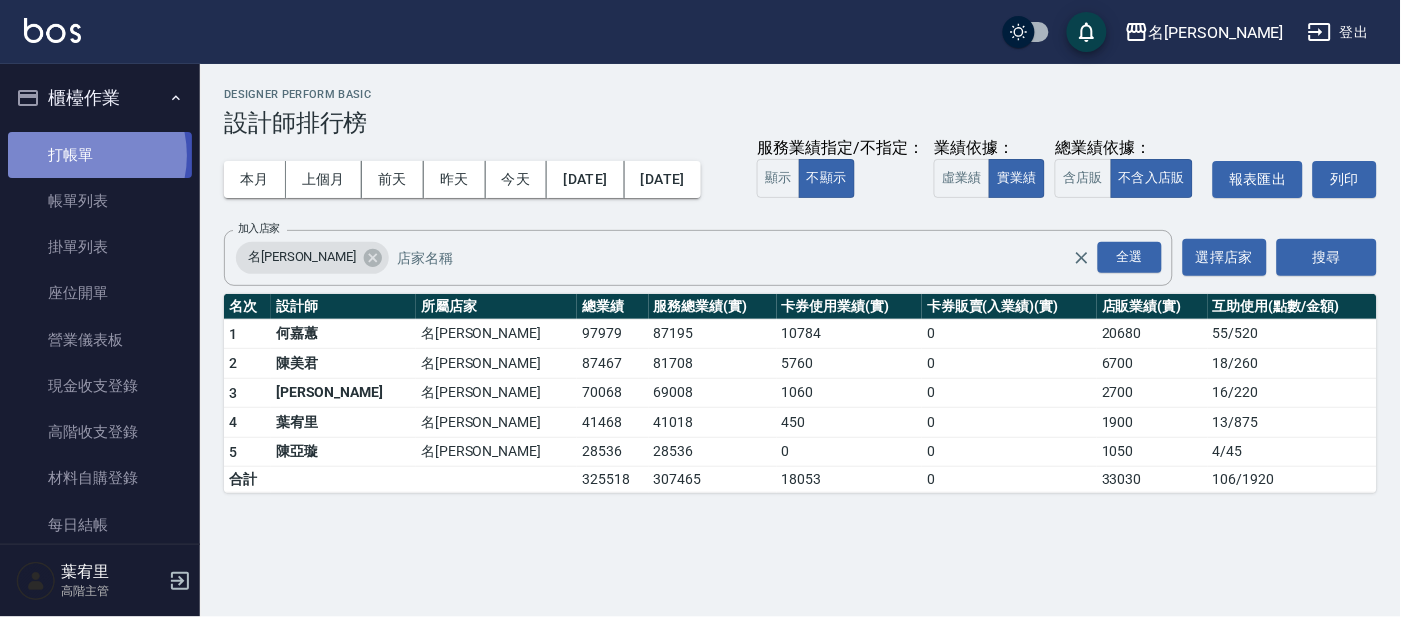 click on "打帳單" at bounding box center [100, 155] 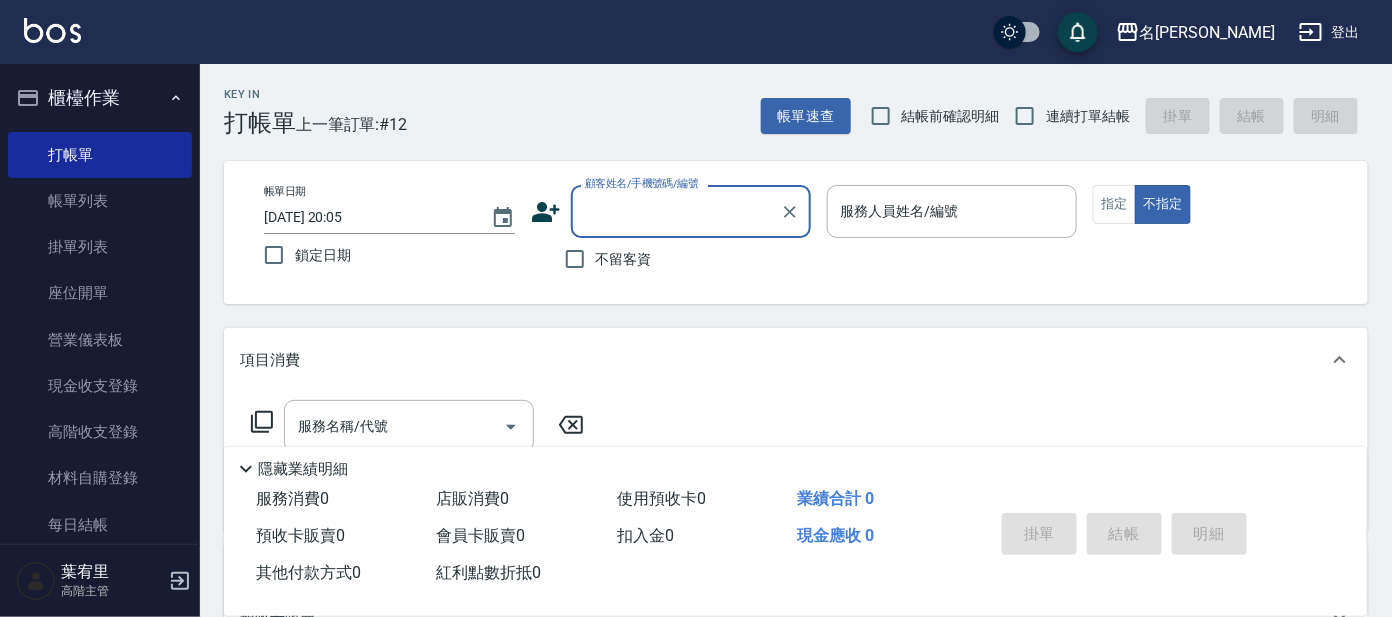 type on "ㄘ" 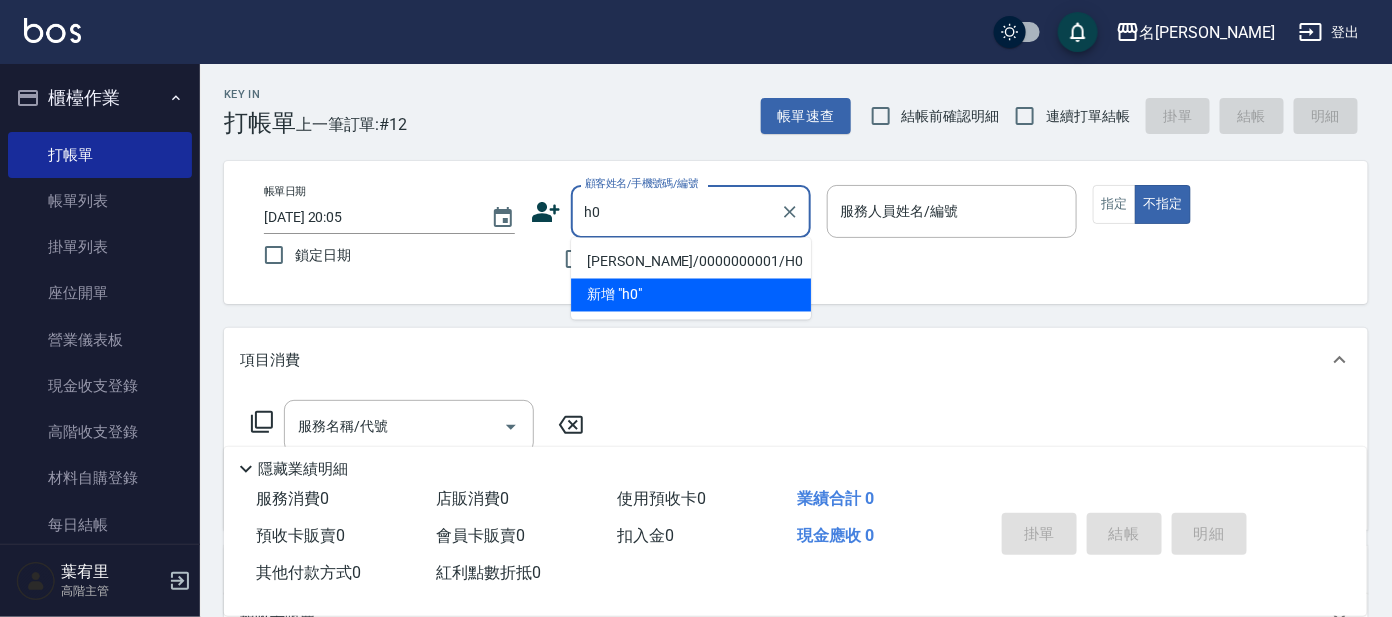 type on "[PERSON_NAME]/0000000001/H0" 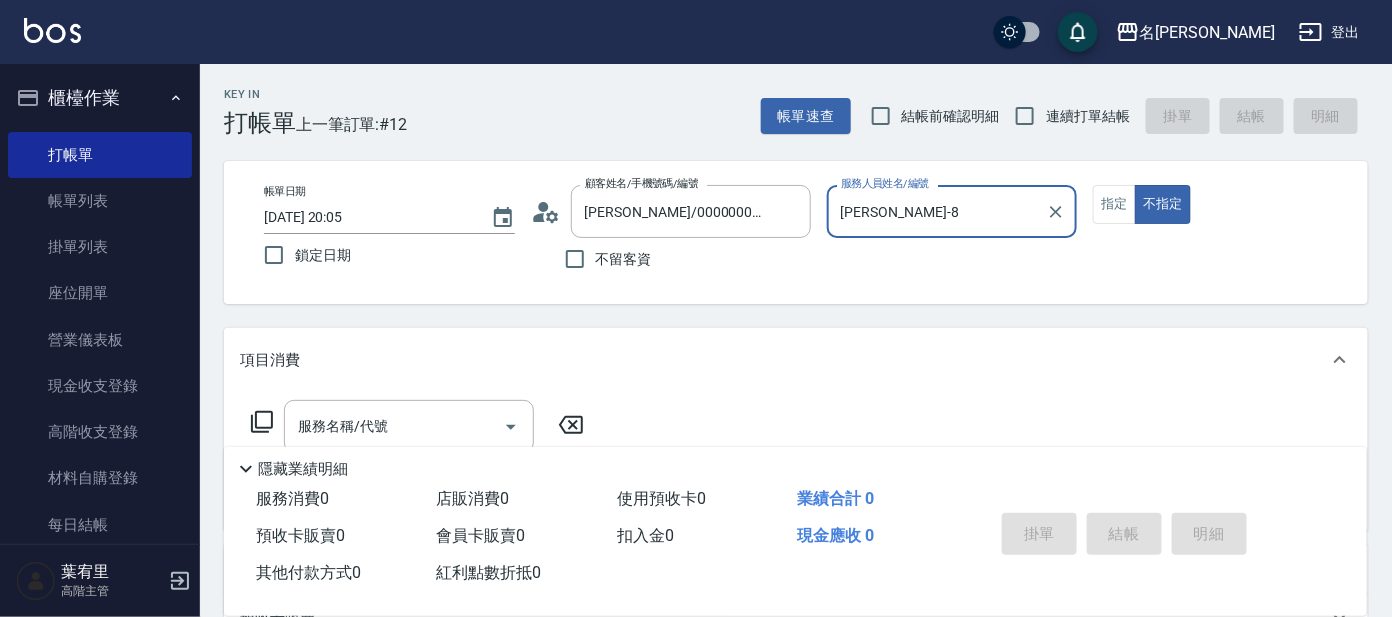 type on "[PERSON_NAME]-8" 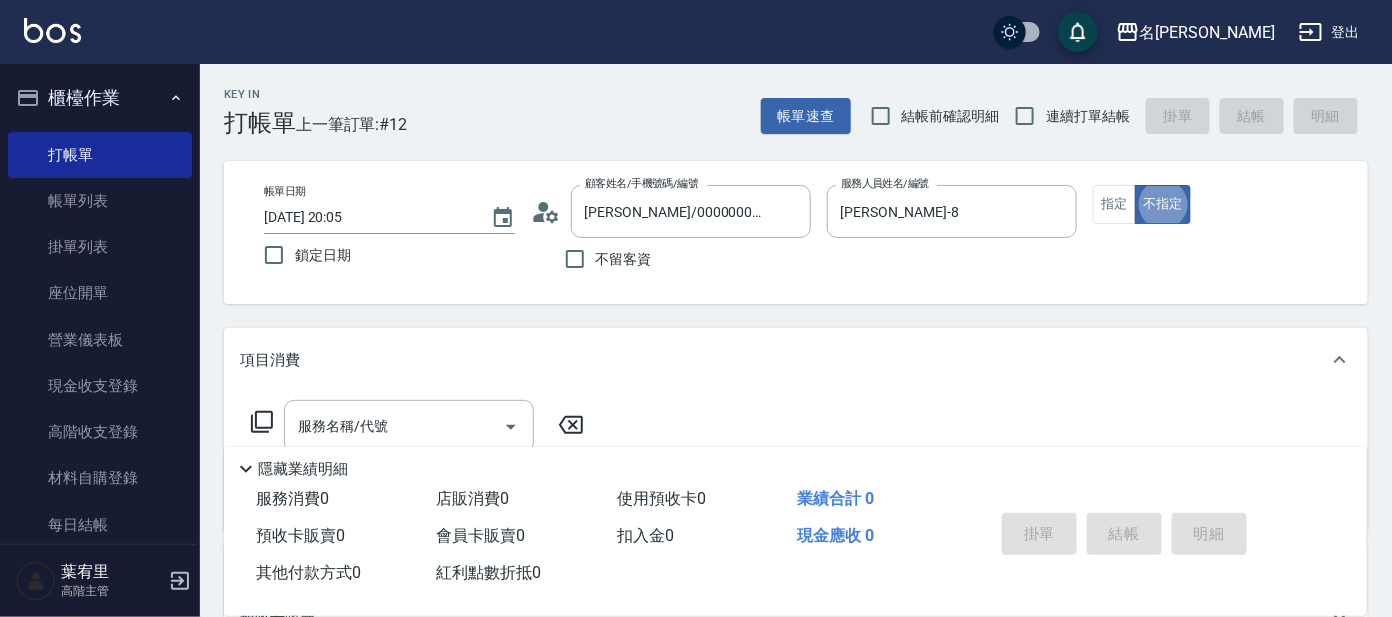 type on "false" 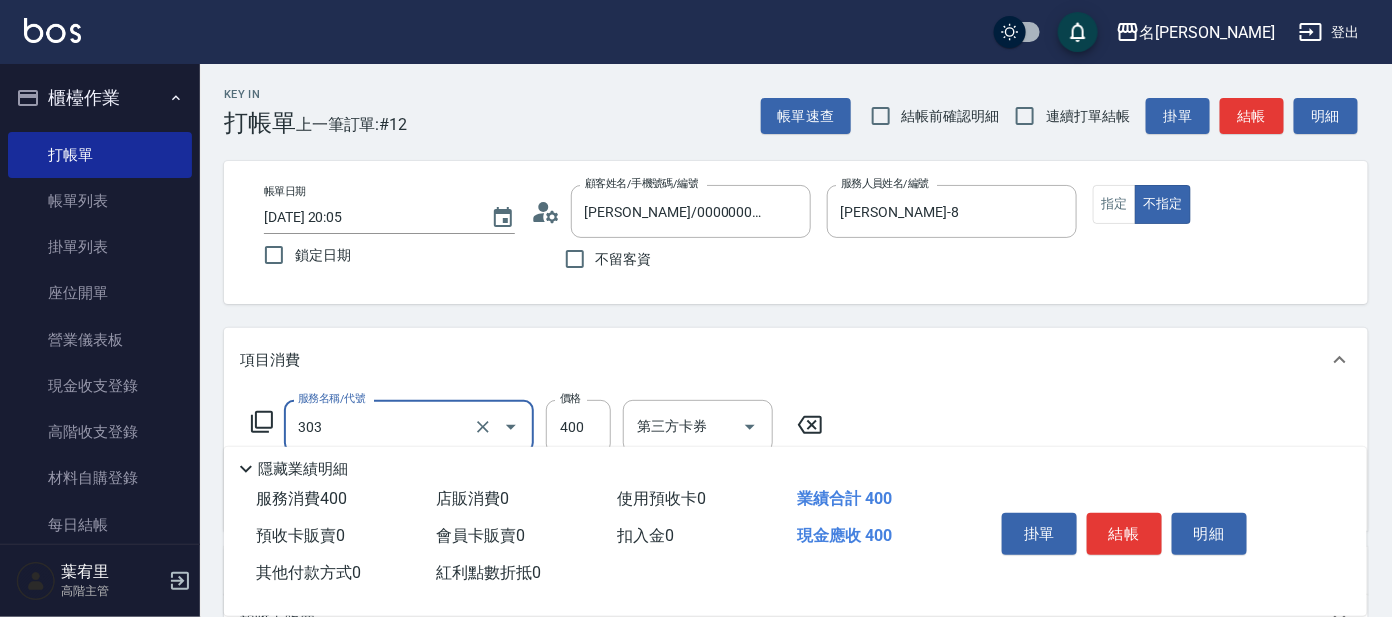 type on "剪髮C級設計師(303)" 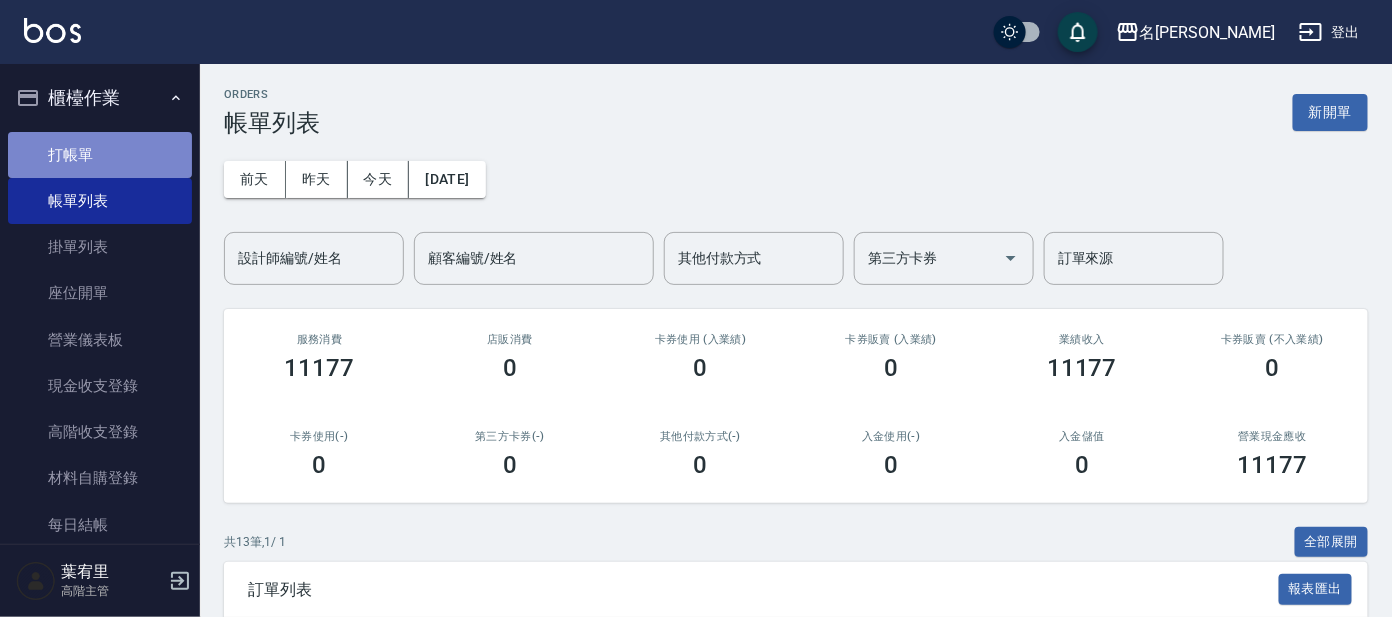 click on "打帳單" at bounding box center (100, 155) 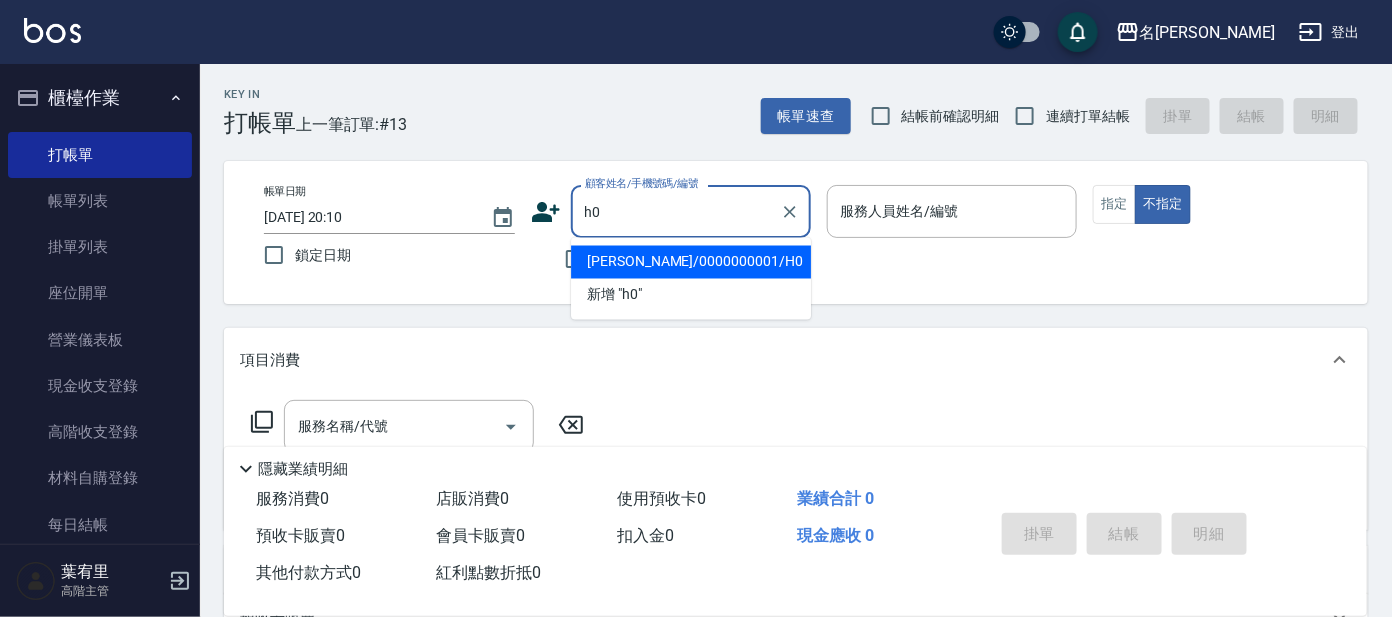 type on "[PERSON_NAME]/0000000001/H0" 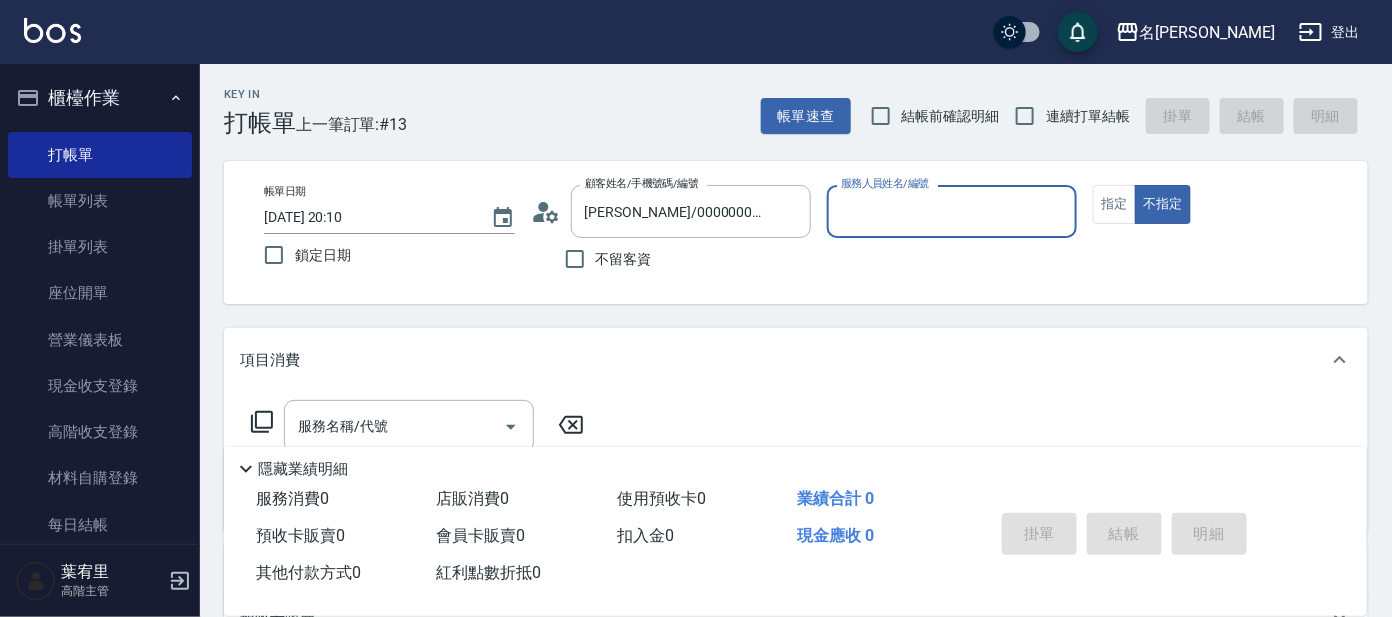 type on "[PERSON_NAME]-8" 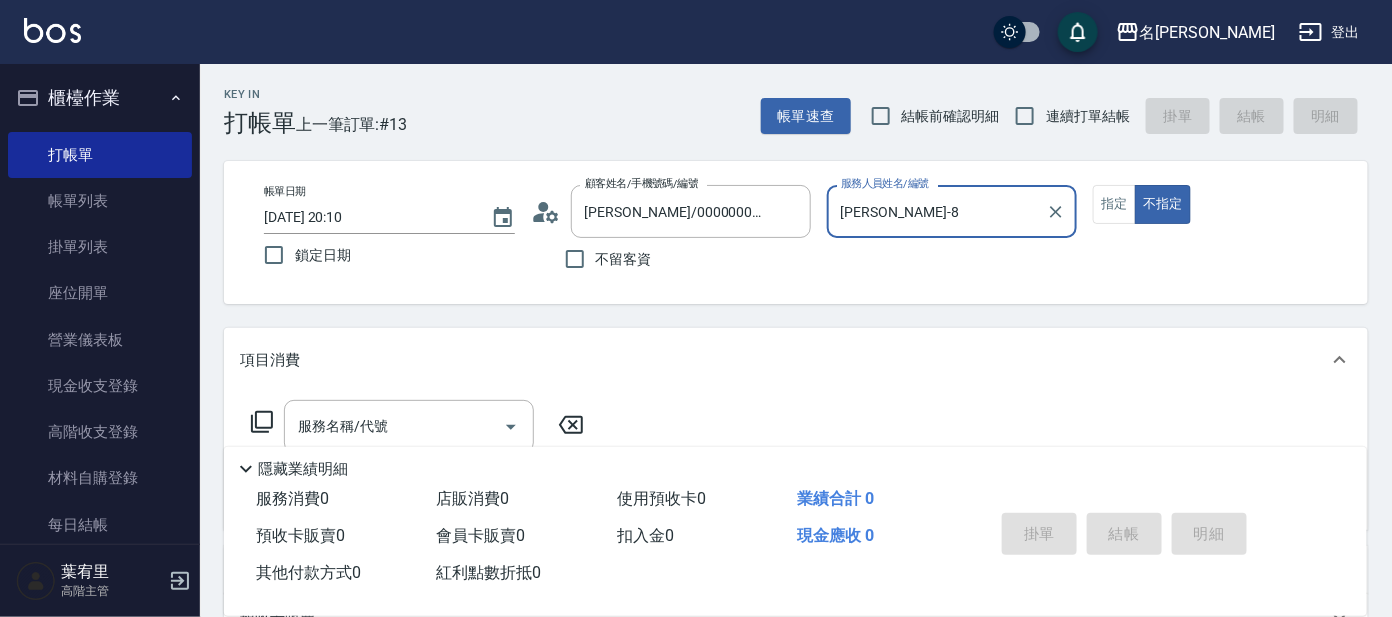 click on "不指定" at bounding box center (1163, 204) 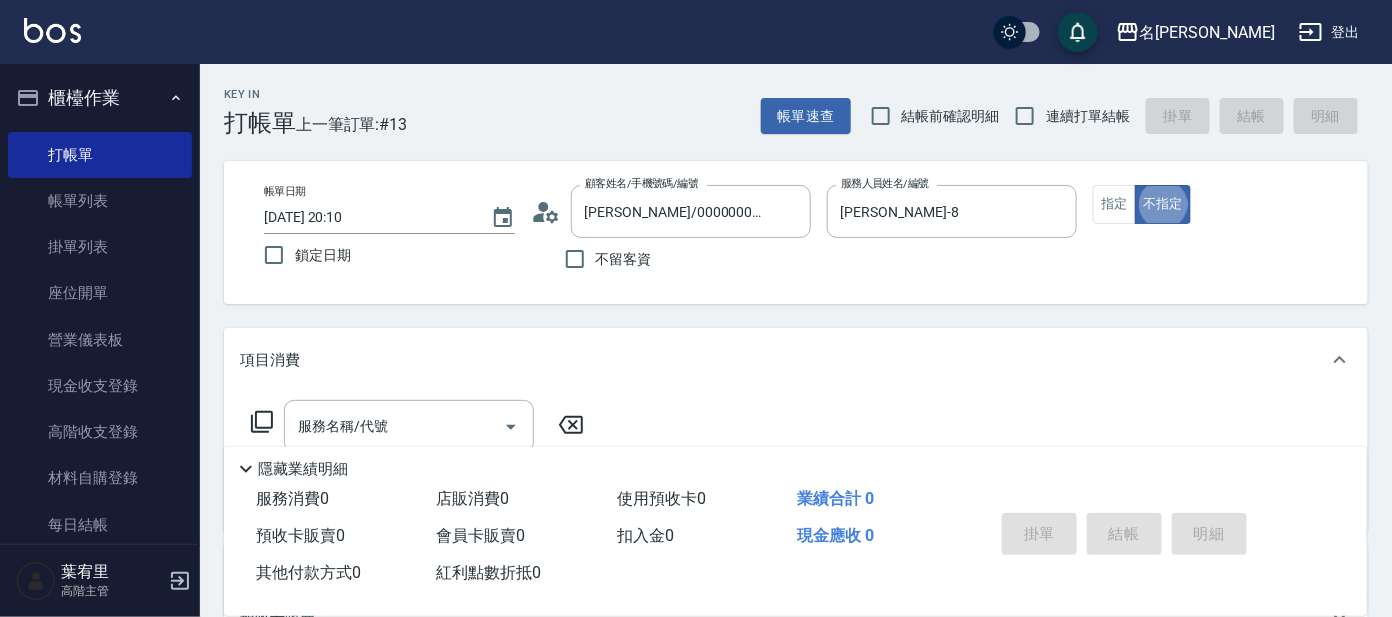 type on "false" 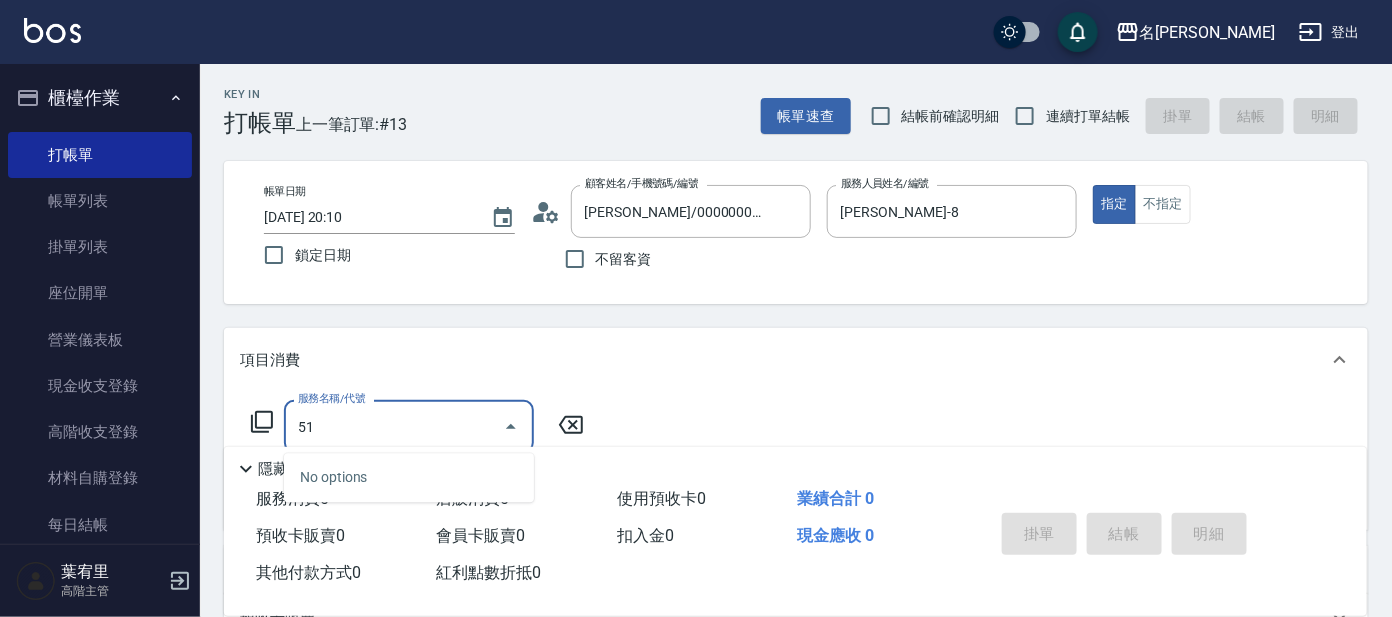 type on "518" 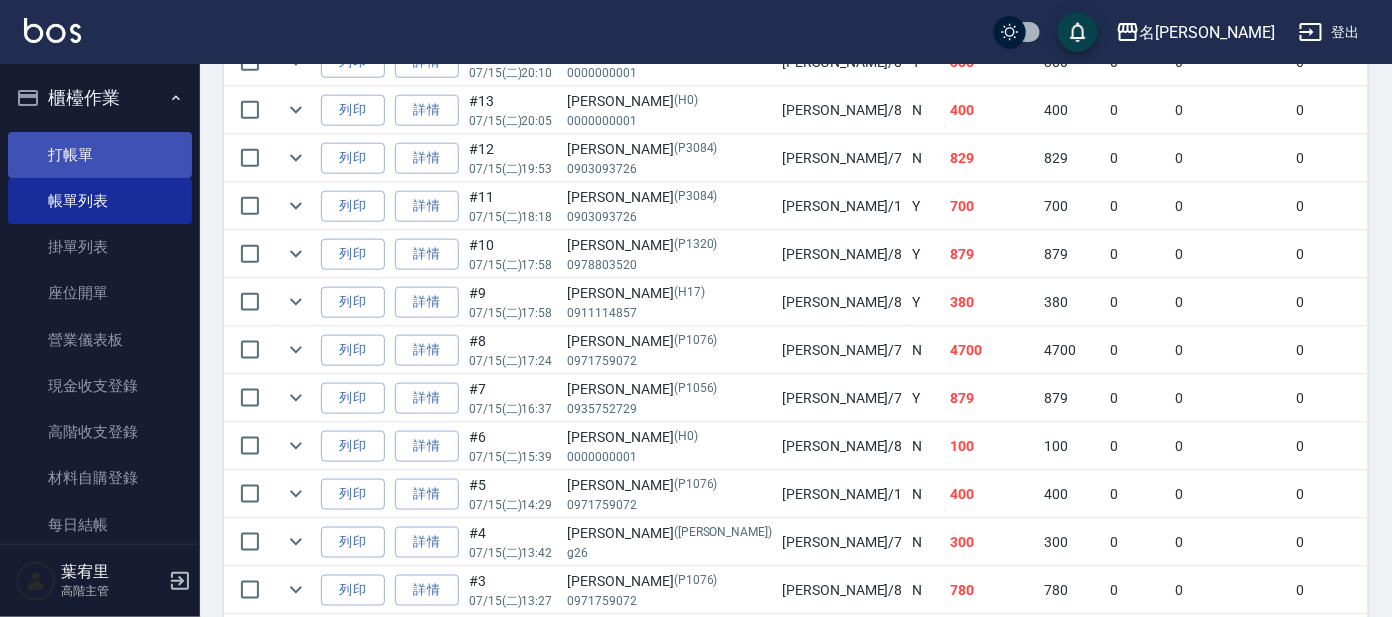 scroll, scrollTop: 624, scrollLeft: 0, axis: vertical 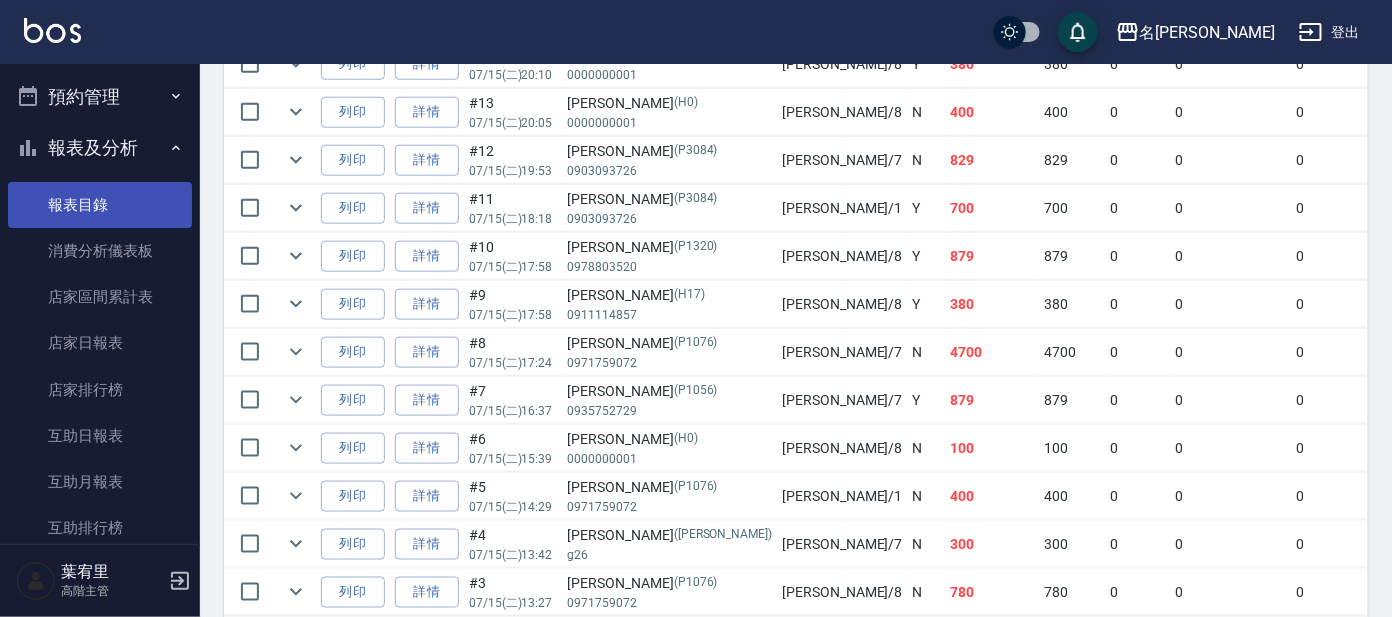 click on "報表目錄" at bounding box center [100, 205] 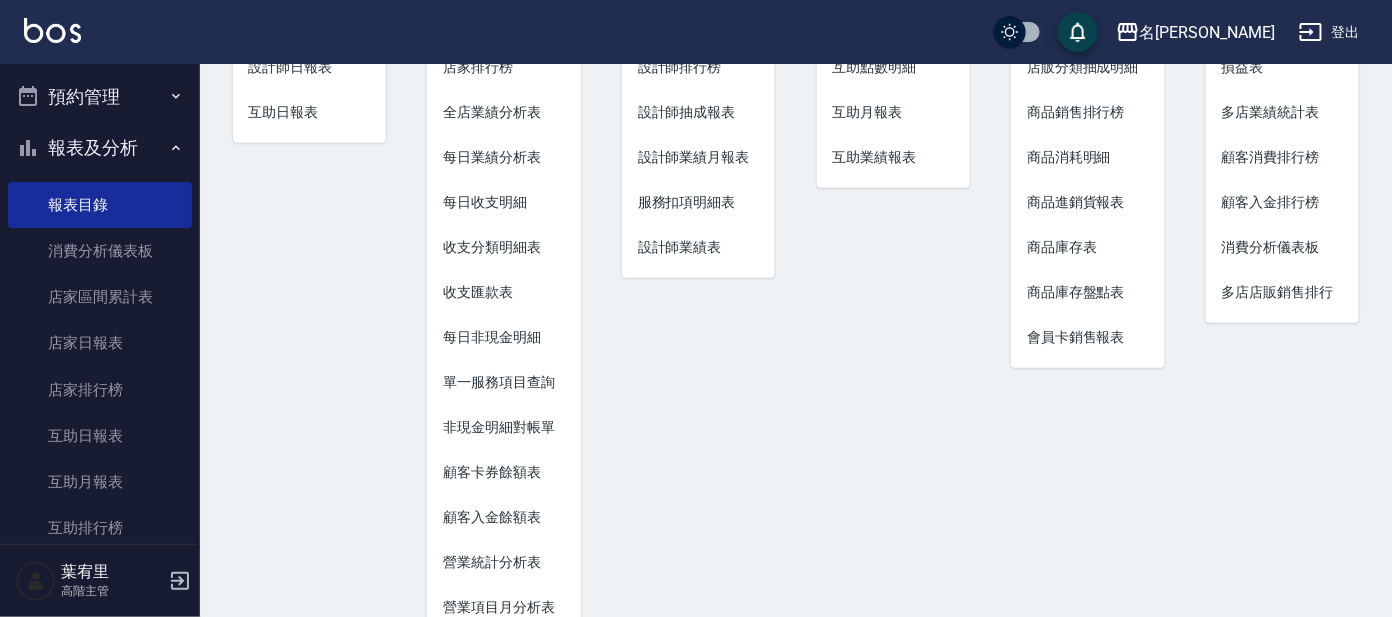 scroll, scrollTop: 249, scrollLeft: 0, axis: vertical 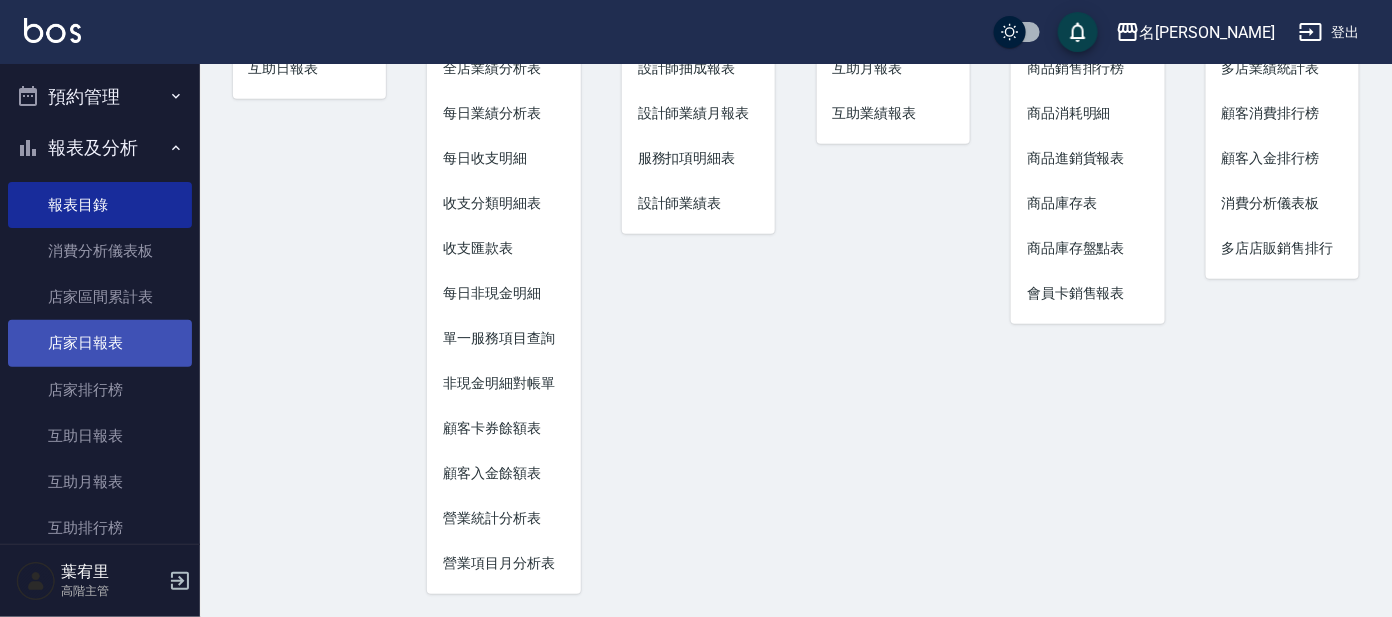 click on "店家日報表" at bounding box center (100, 343) 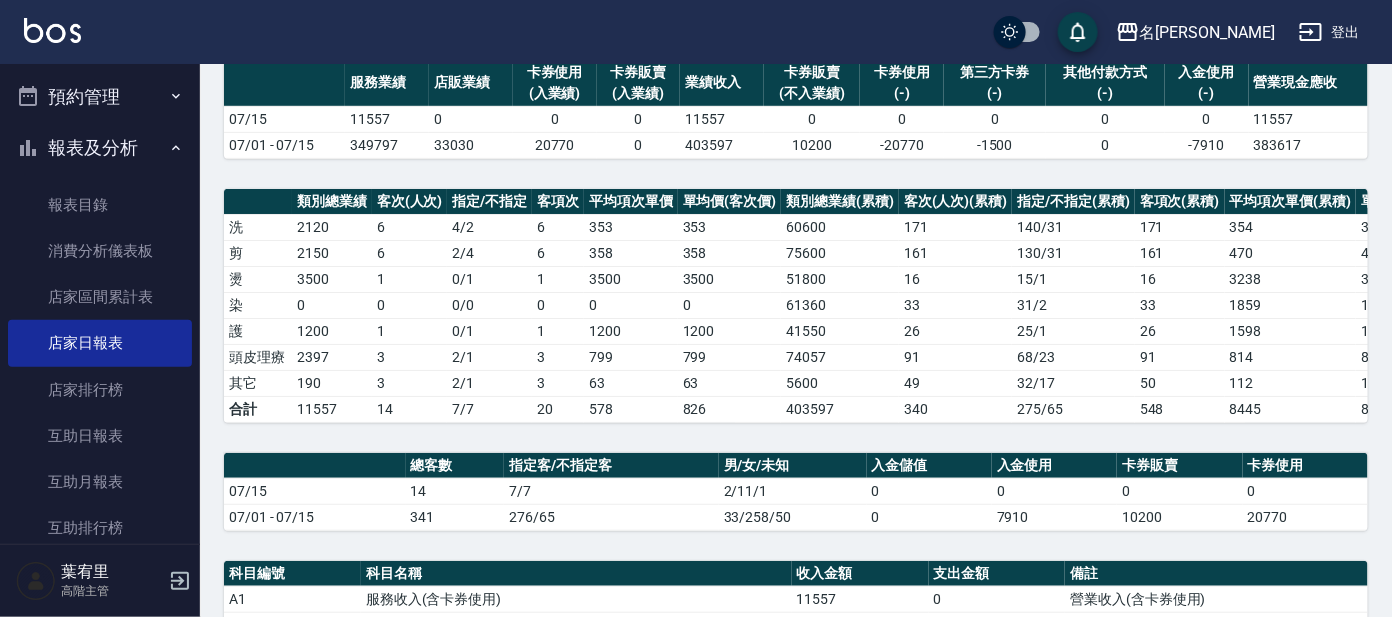 scroll, scrollTop: 0, scrollLeft: 0, axis: both 